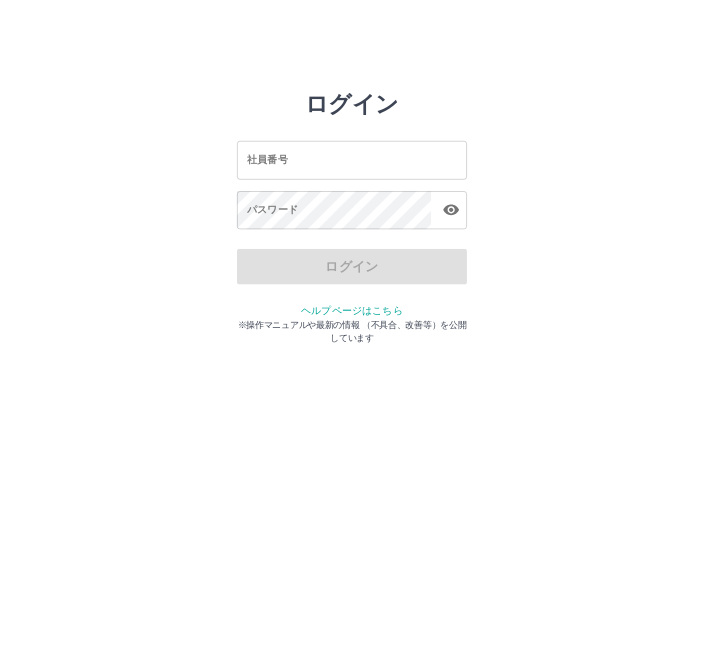 scroll, scrollTop: 0, scrollLeft: 0, axis: both 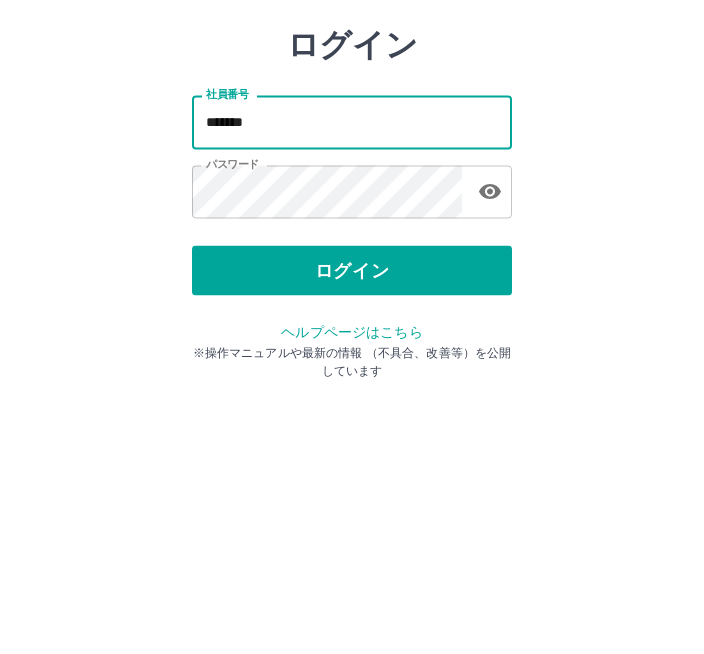 click on "*******" at bounding box center (352, 222) 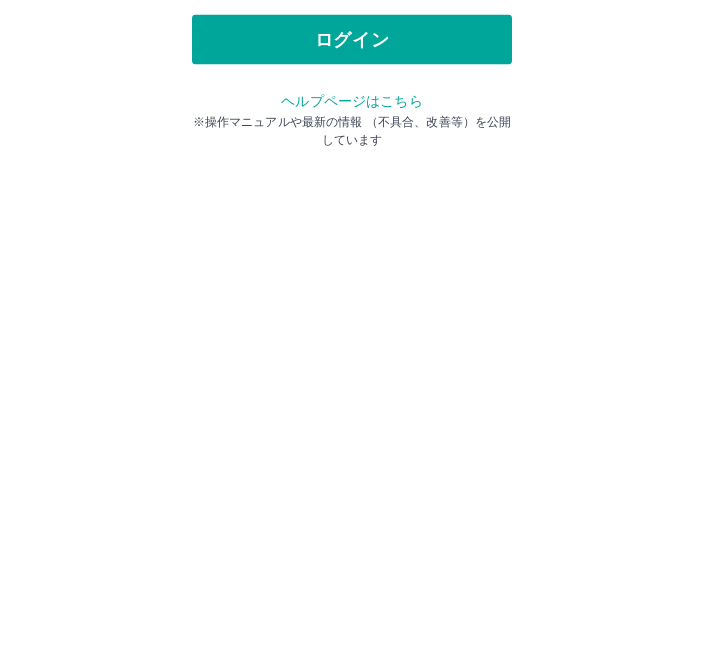 click on "ログイン" at bounding box center [352, 371] 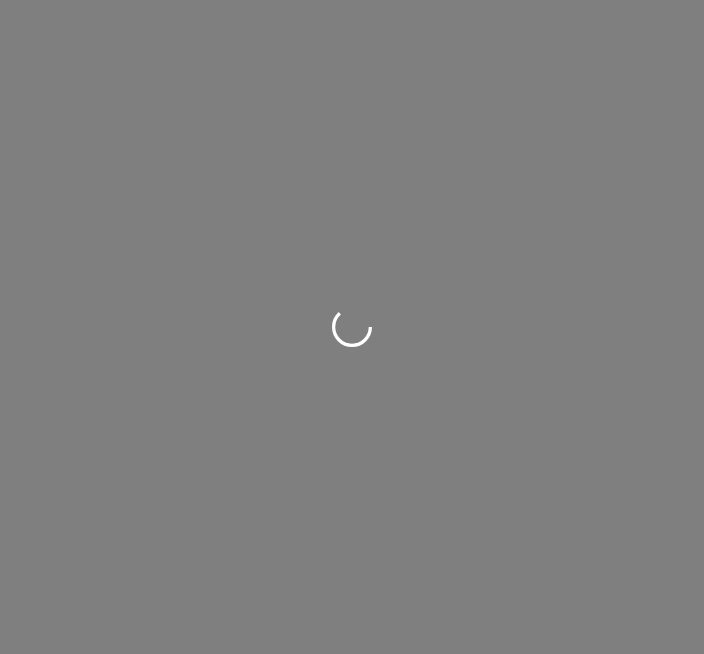 scroll, scrollTop: 0, scrollLeft: 0, axis: both 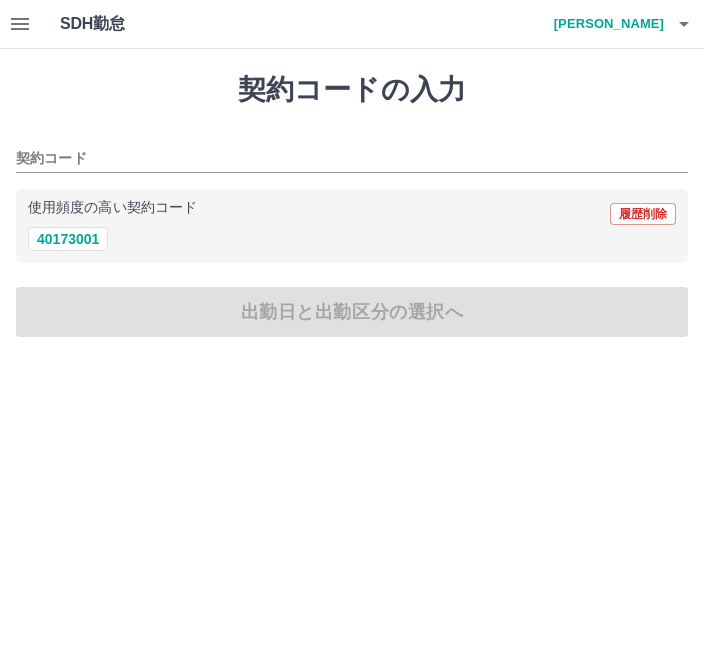 click on "40173001" at bounding box center [68, 239] 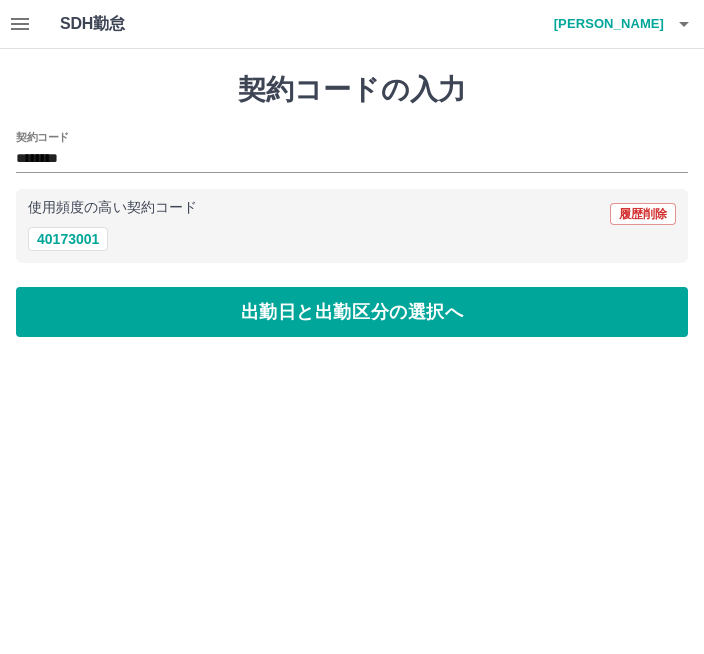 click on "出勤日と出勤区分の選択へ" at bounding box center (352, 312) 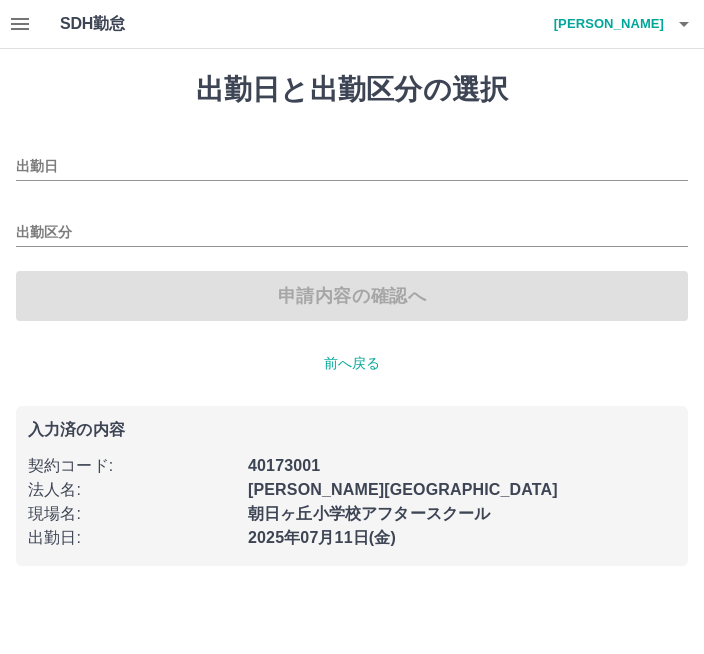 type on "**********" 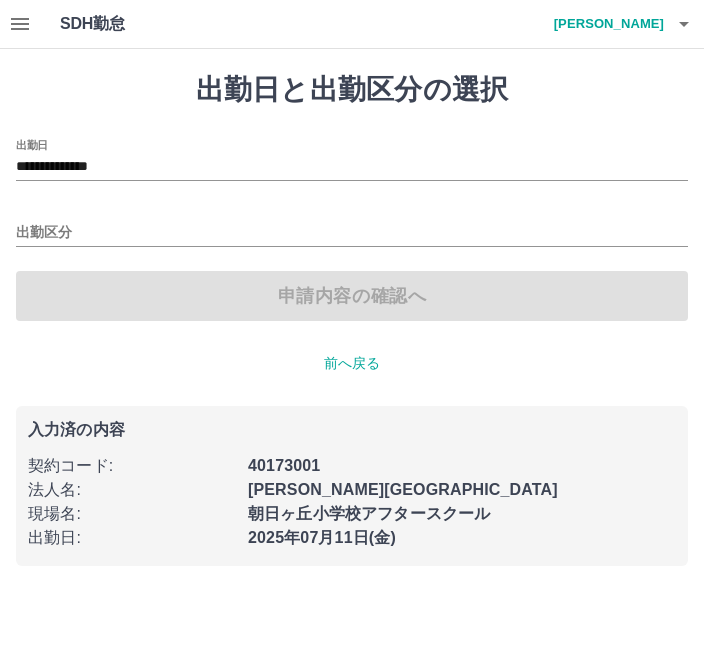 click on "出勤区分" at bounding box center (352, 233) 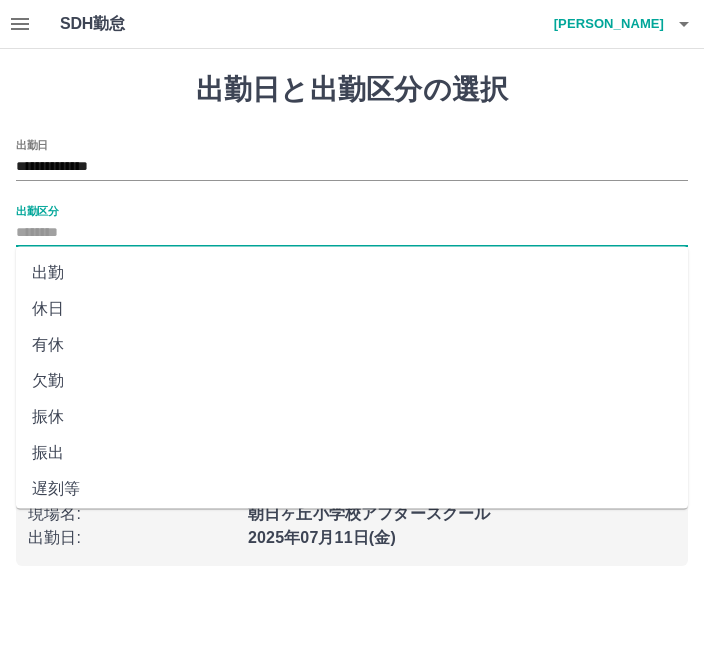 click on "出勤" at bounding box center (352, 273) 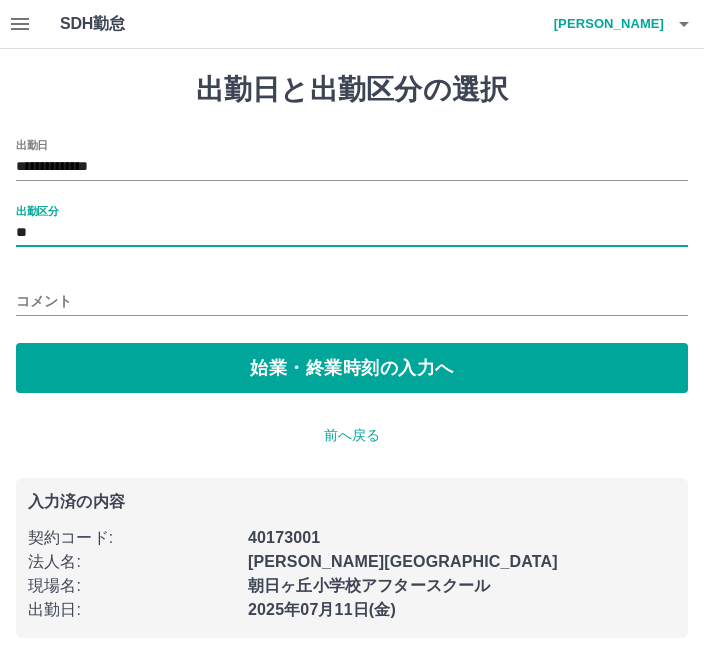 click on "始業・終業時刻の入力へ" at bounding box center [352, 368] 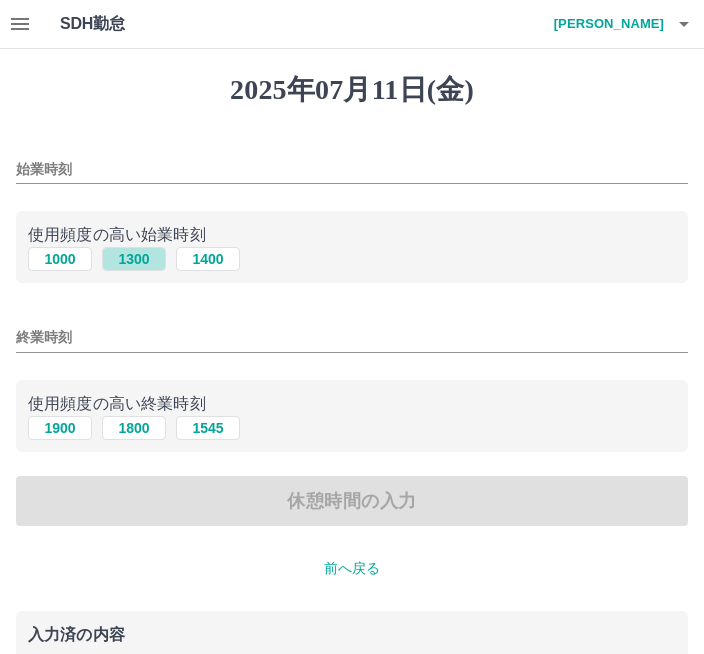 click on "1300" at bounding box center [134, 259] 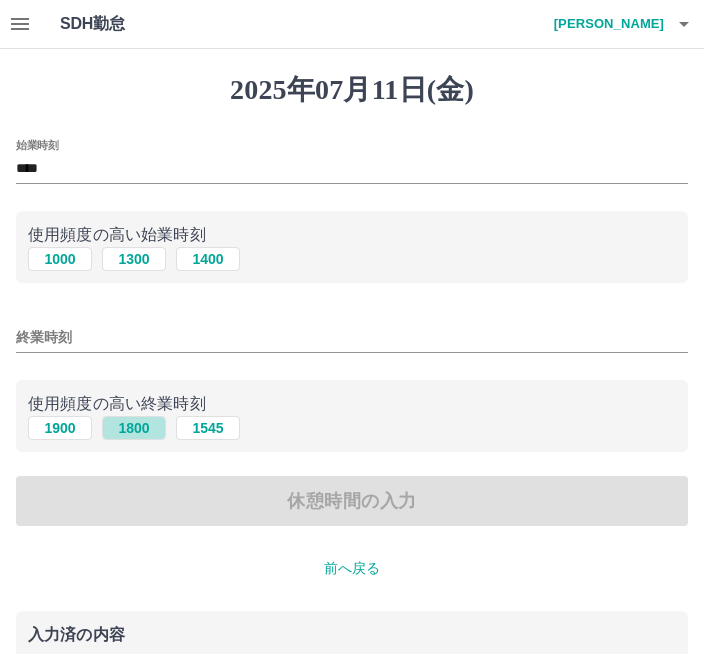 click on "1800" at bounding box center (134, 428) 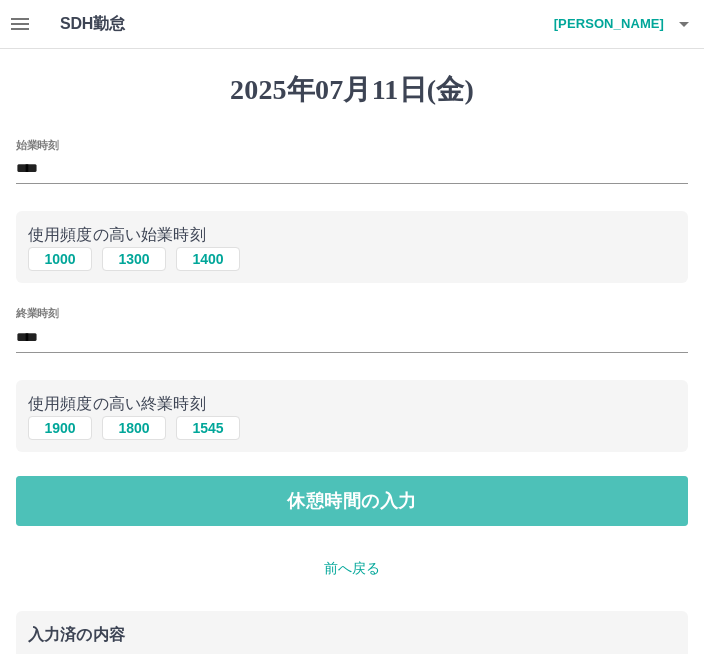 click on "休憩時間の入力" at bounding box center (352, 501) 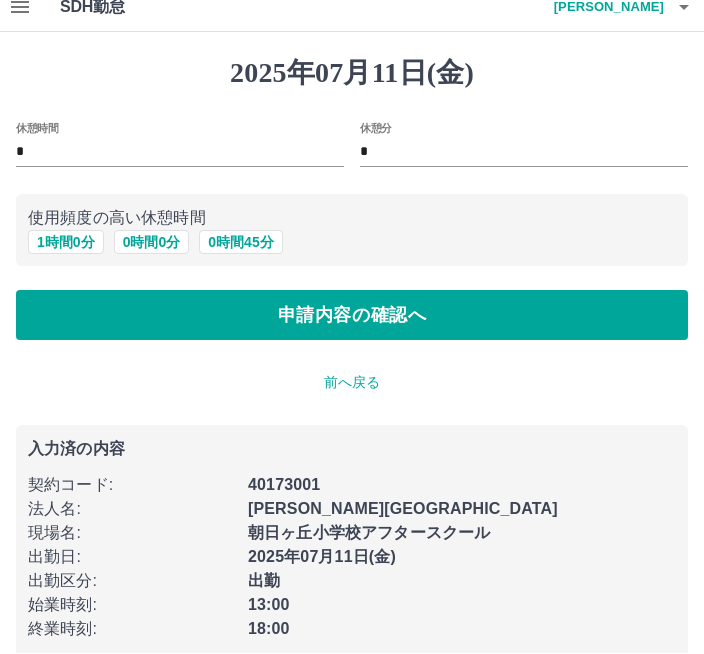 scroll, scrollTop: 45, scrollLeft: 0, axis: vertical 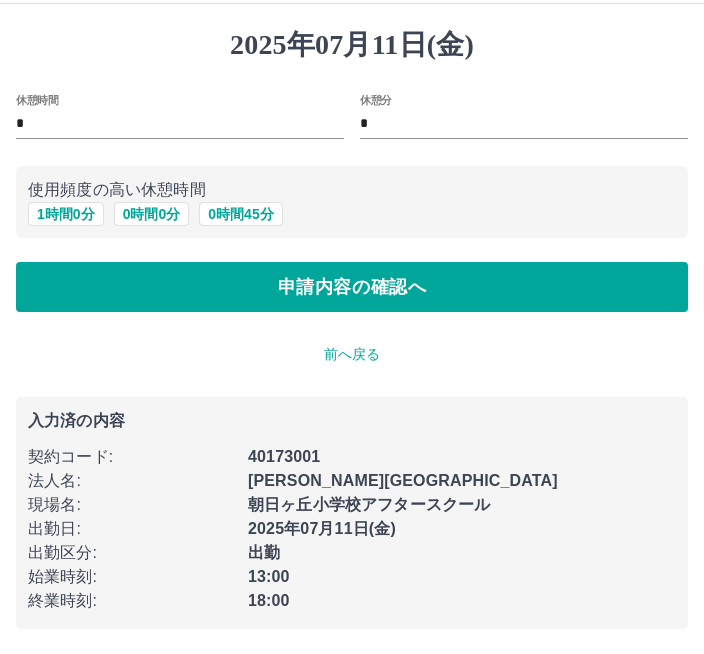 click on "0 時間 0 分" at bounding box center (152, 215) 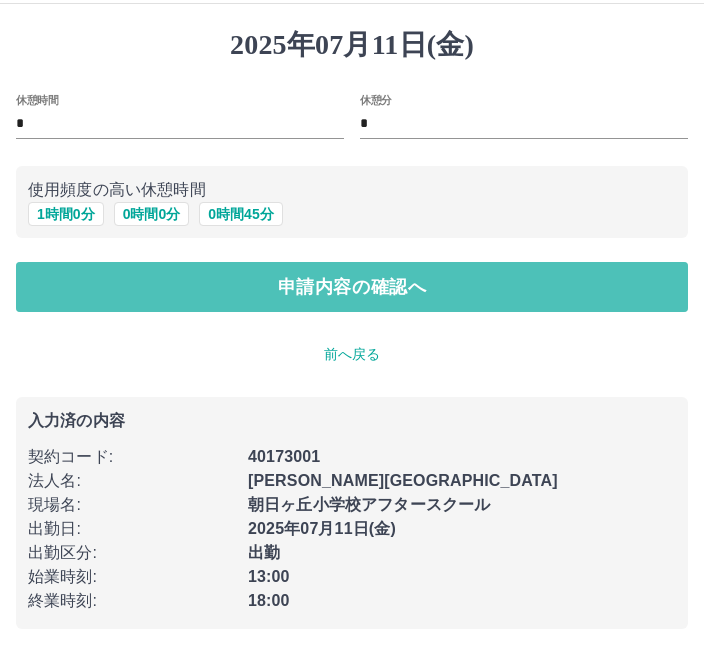 click on "申請内容の確認へ" at bounding box center [352, 288] 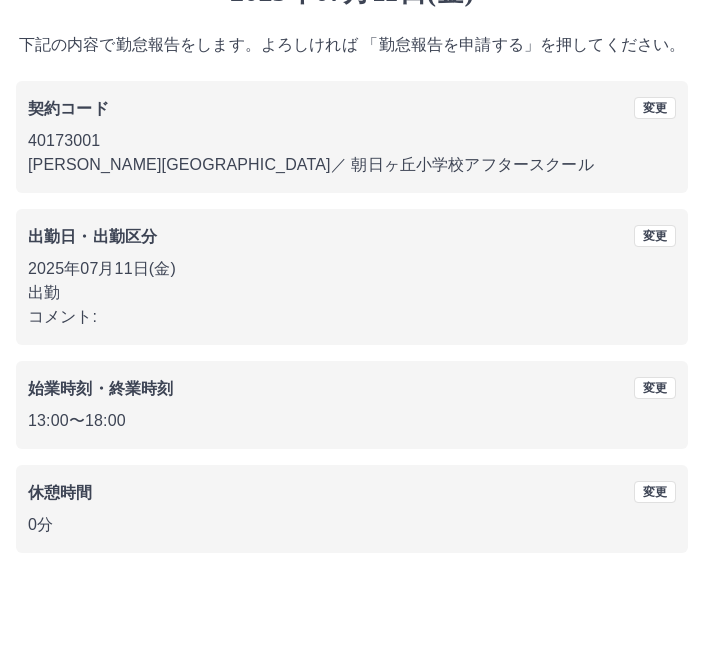 scroll, scrollTop: 25, scrollLeft: 0, axis: vertical 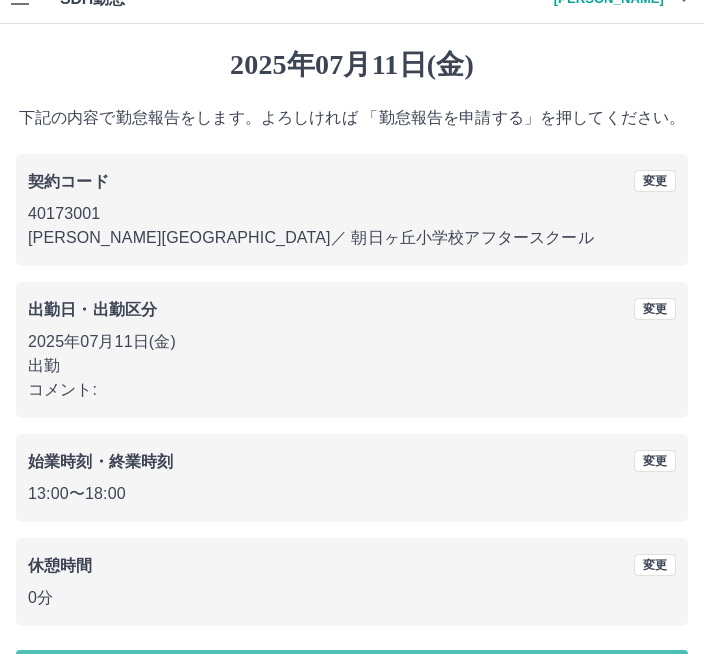 click on "勤怠報告を申請する" at bounding box center [352, 675] 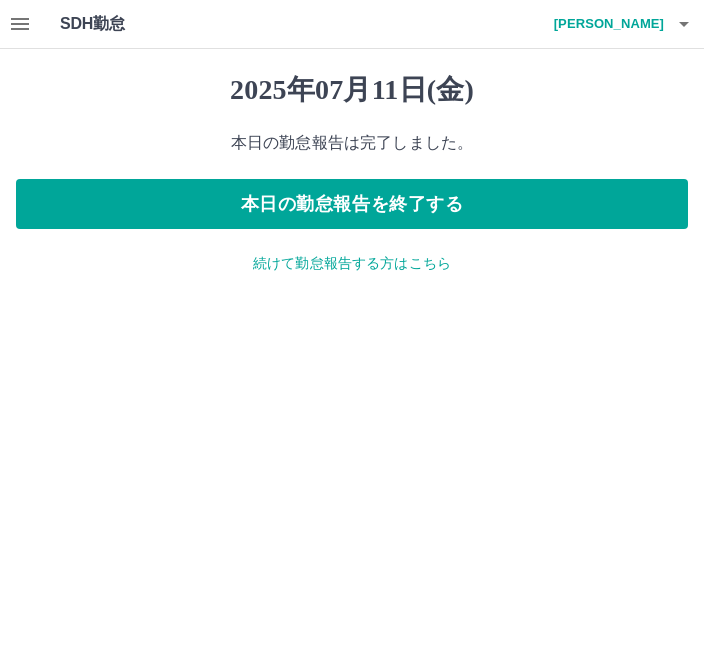 scroll, scrollTop: 0, scrollLeft: 0, axis: both 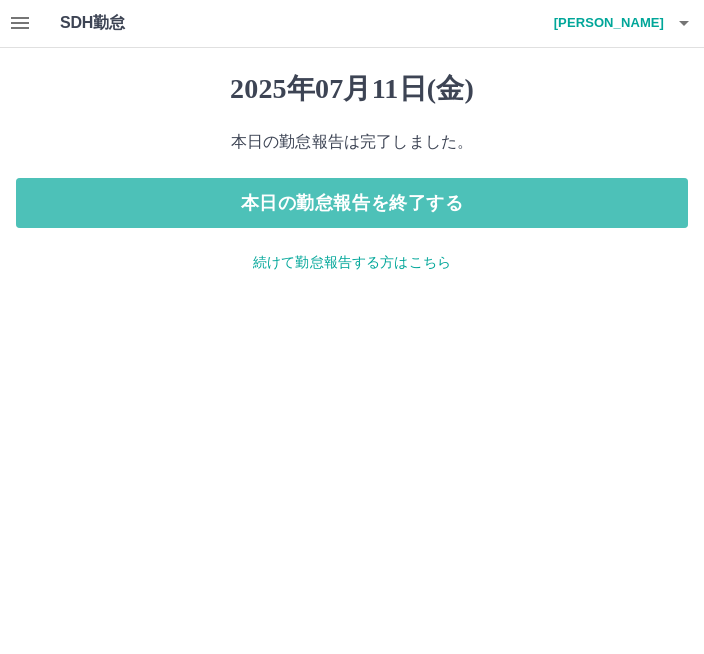 click on "本日の勤怠報告を終了する" at bounding box center [352, 204] 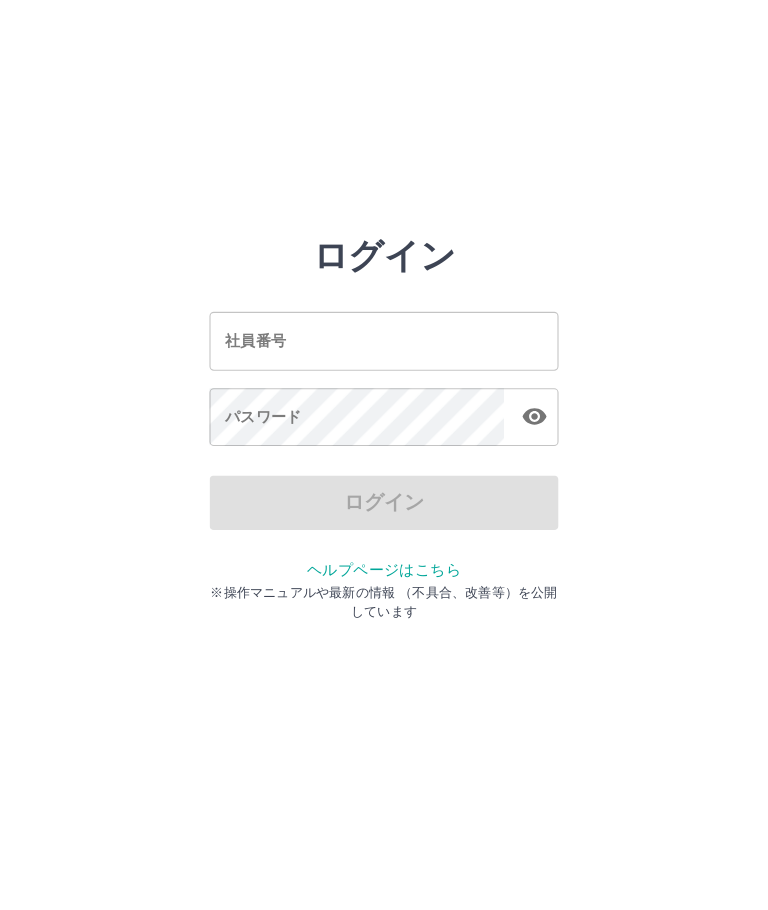 scroll, scrollTop: 0, scrollLeft: 0, axis: both 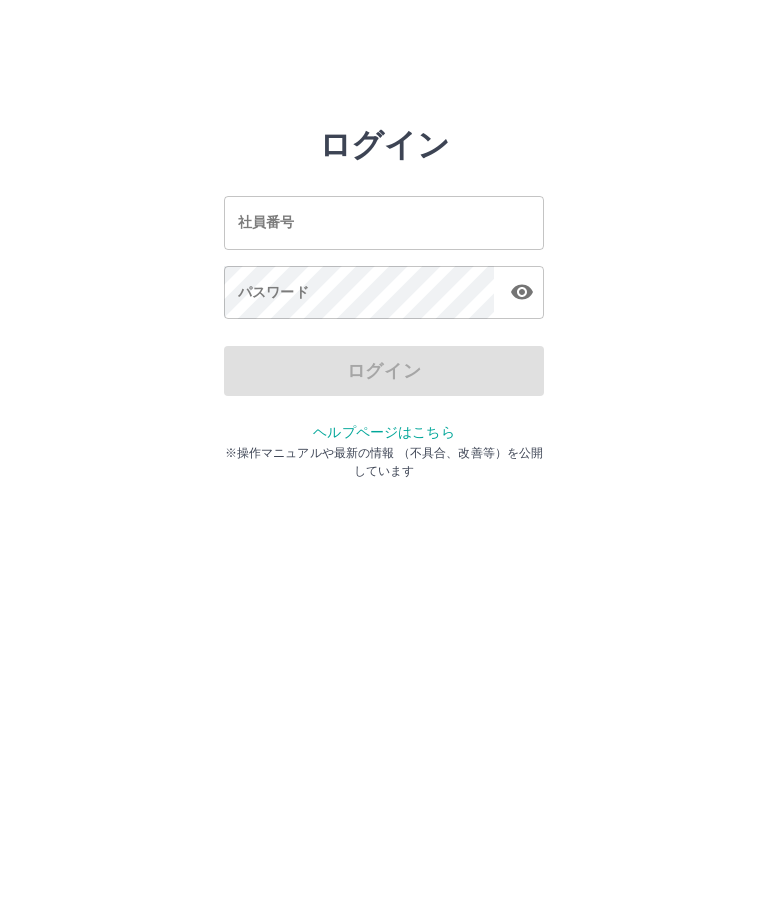 click on "社員番号" at bounding box center [384, 222] 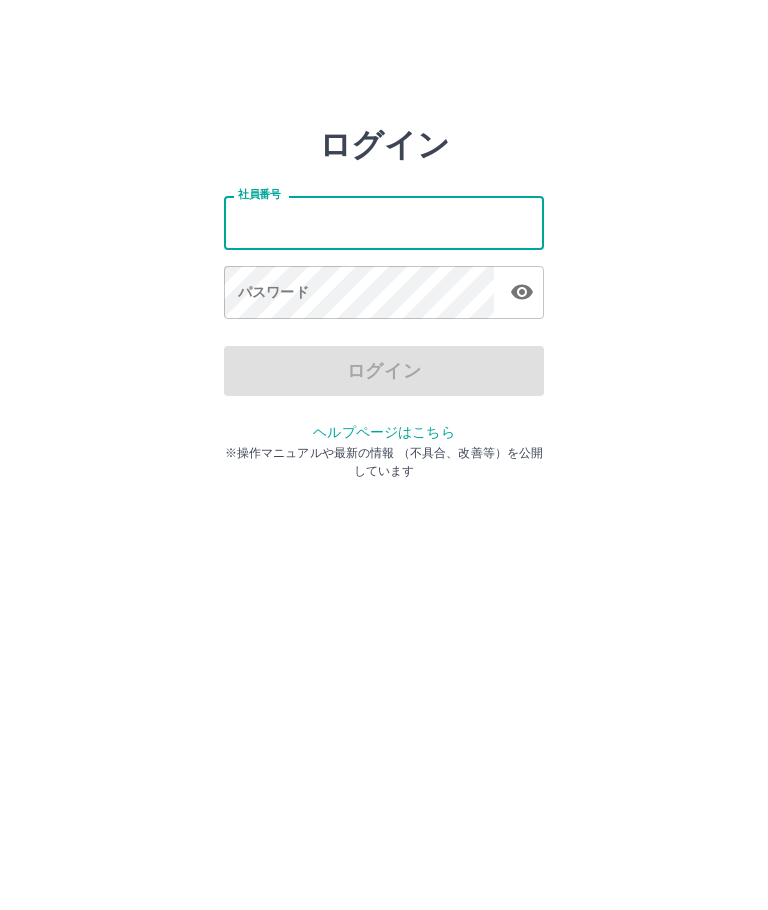 type on "*******" 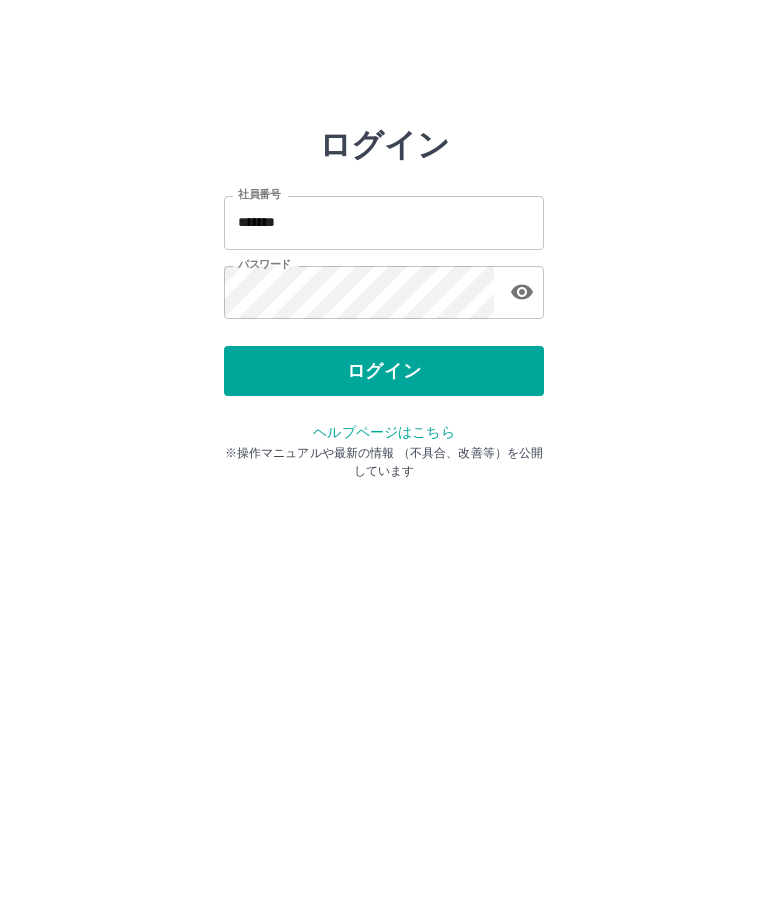 click on "ログイン" at bounding box center (384, 371) 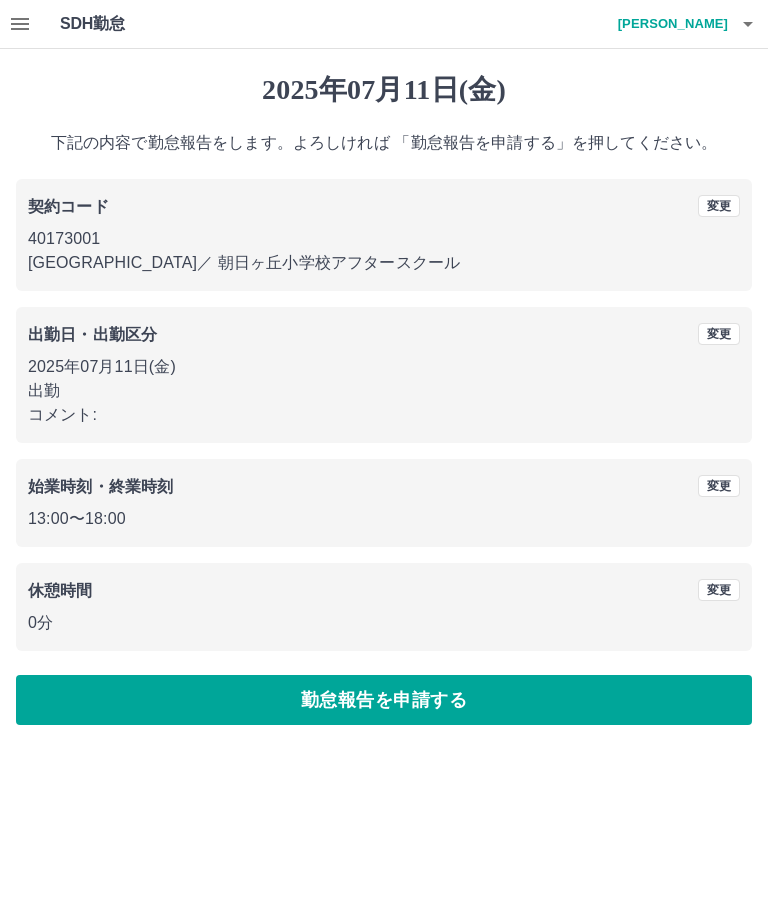 scroll, scrollTop: 0, scrollLeft: 0, axis: both 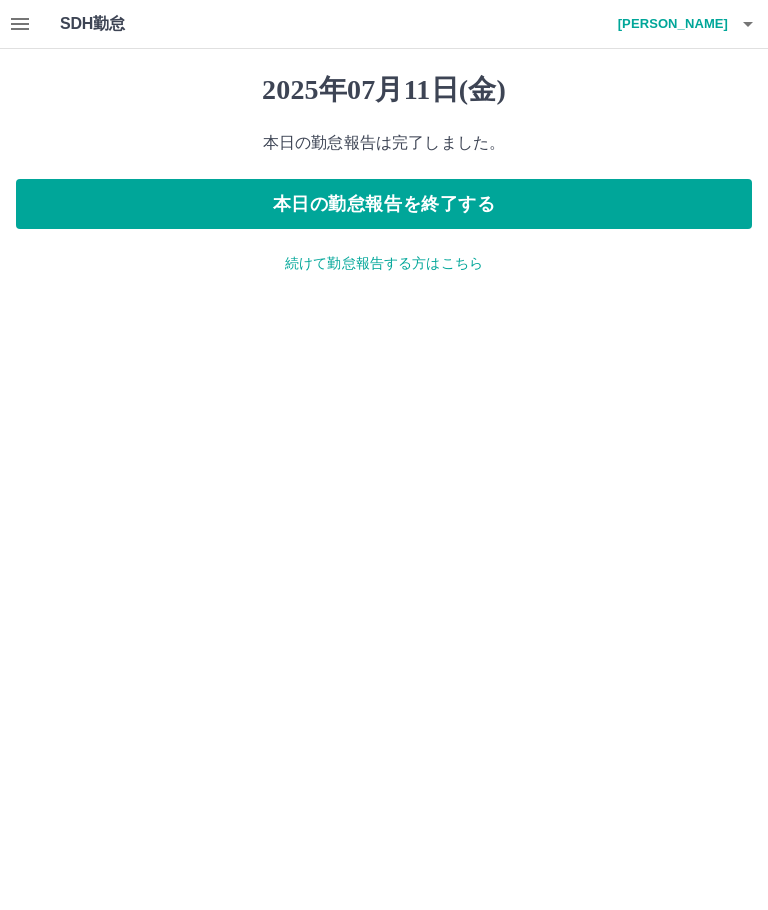 click on "本日の勤怠報告を終了する" at bounding box center [384, 204] 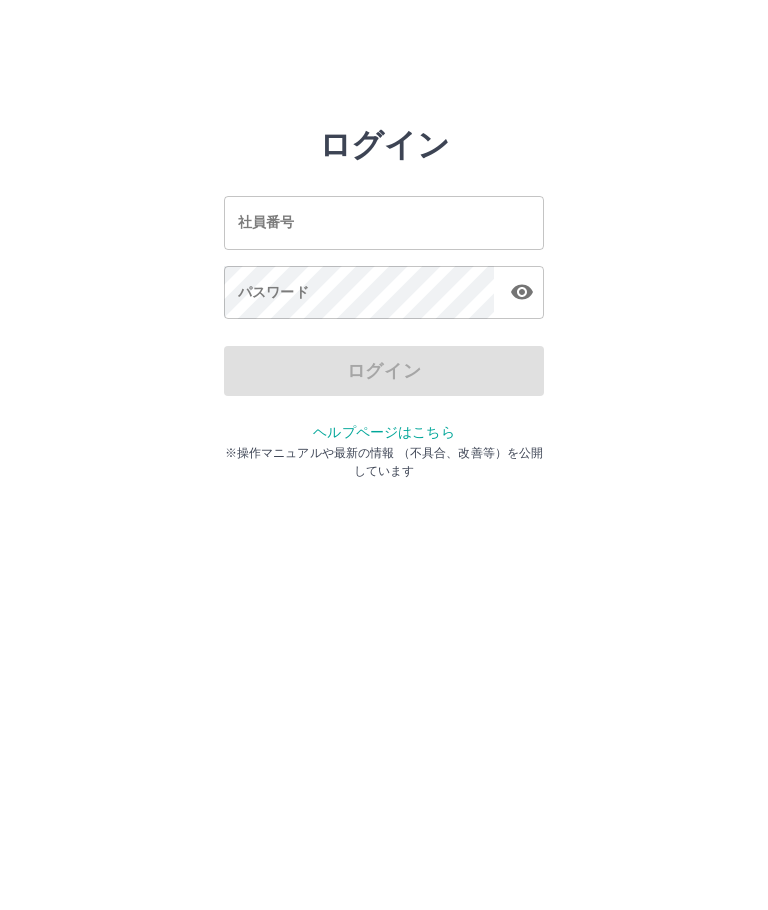 scroll, scrollTop: 0, scrollLeft: 0, axis: both 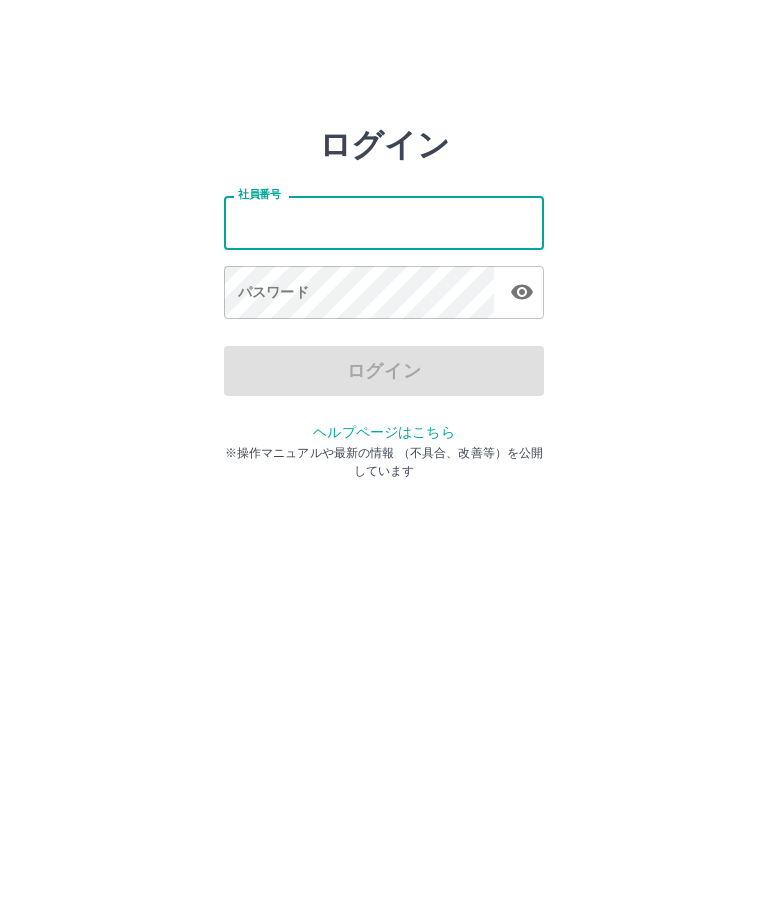 type on "*******" 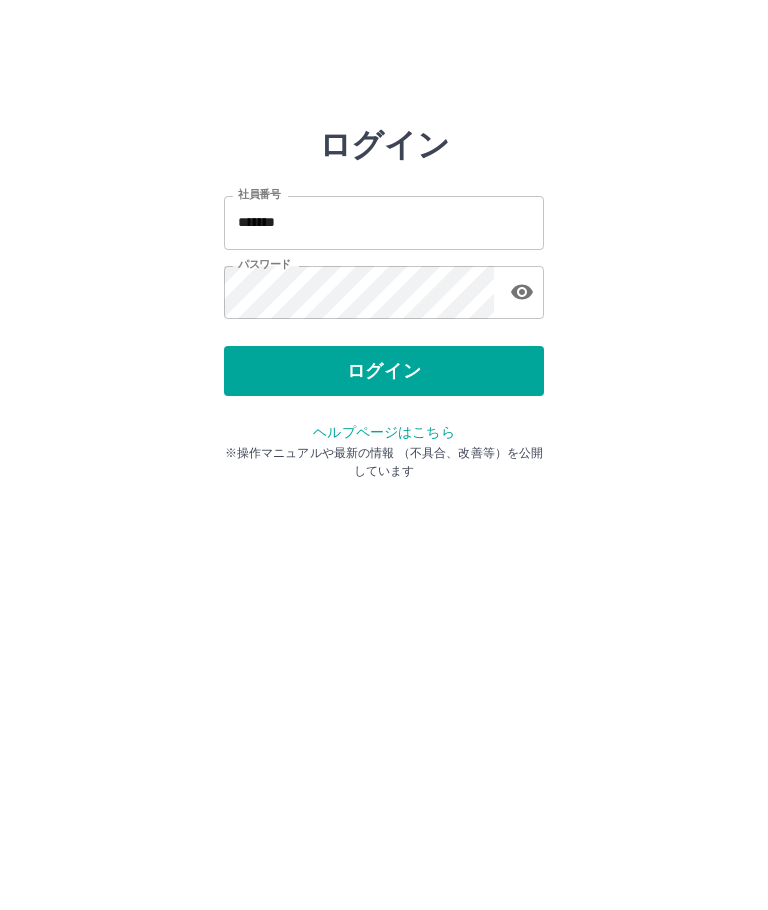 click on "ログイン" at bounding box center (384, 371) 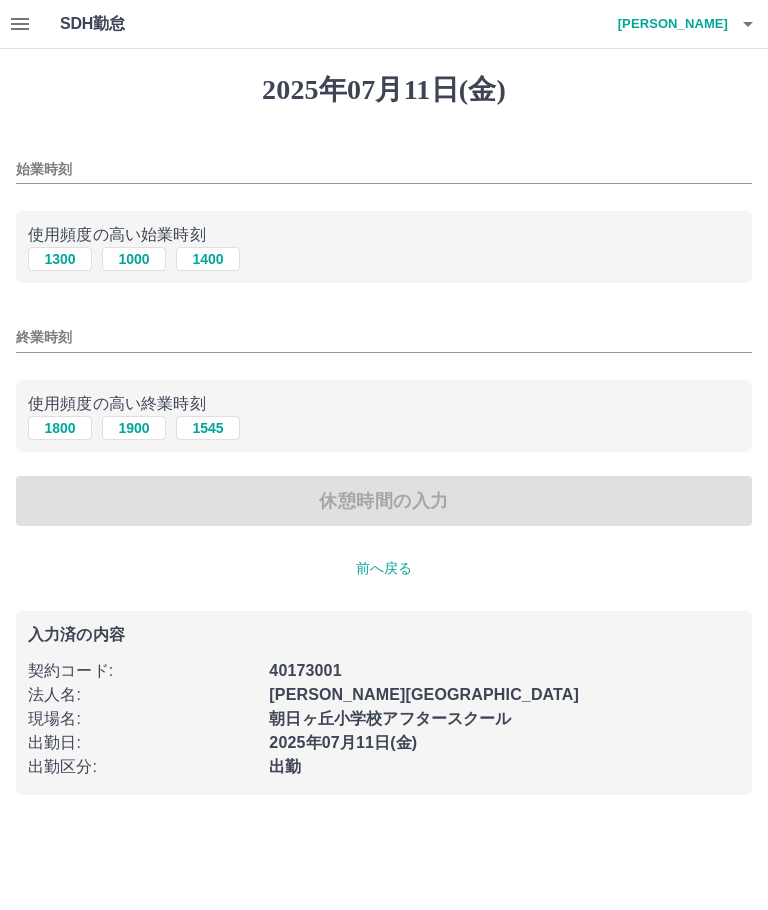 scroll, scrollTop: 0, scrollLeft: 0, axis: both 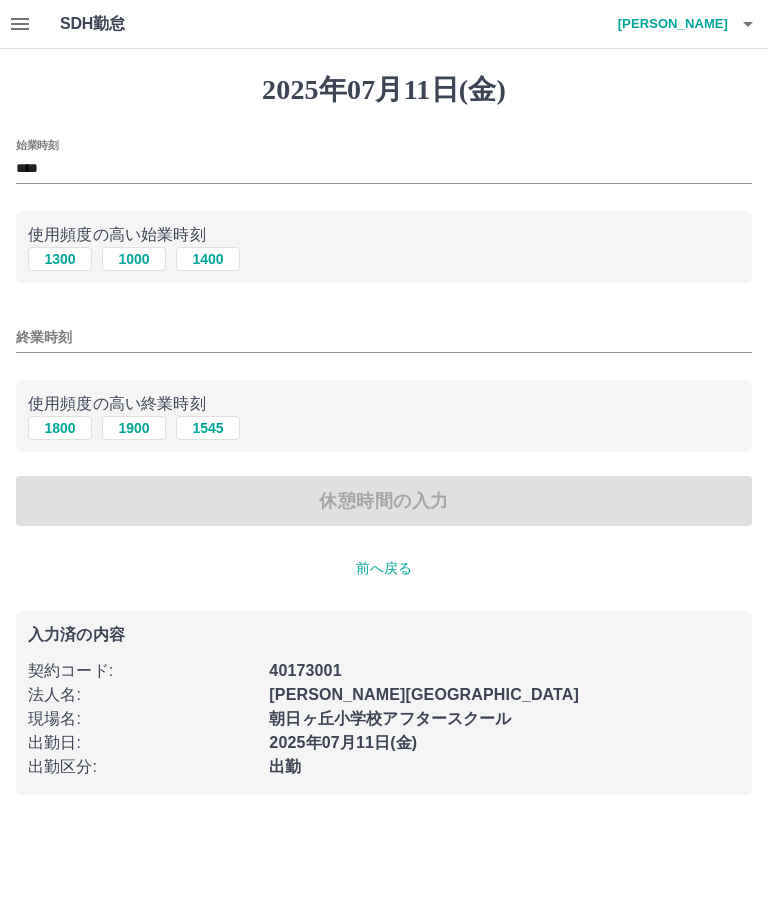click on "1800" at bounding box center (60, 428) 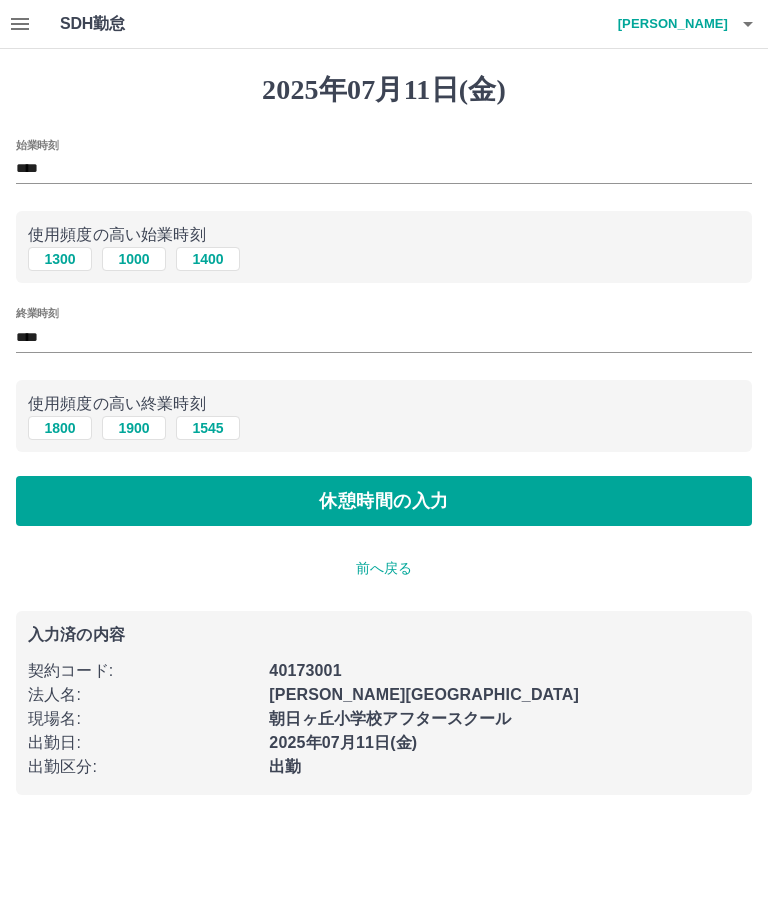 click on "休憩時間の入力" at bounding box center (384, 501) 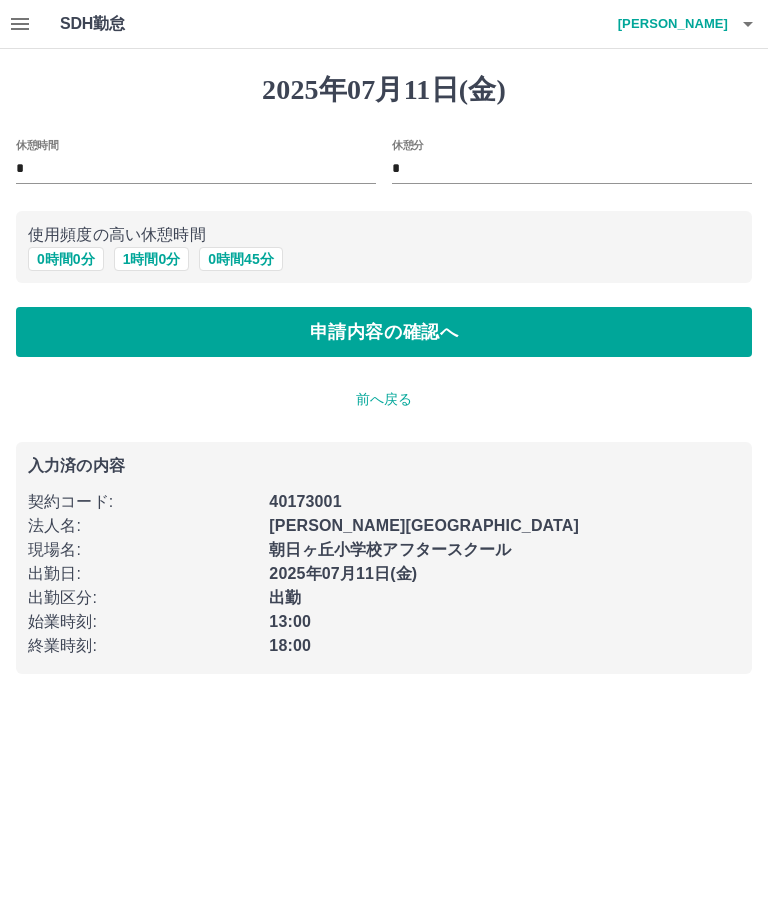 click on "0 時間 0 分" at bounding box center [66, 259] 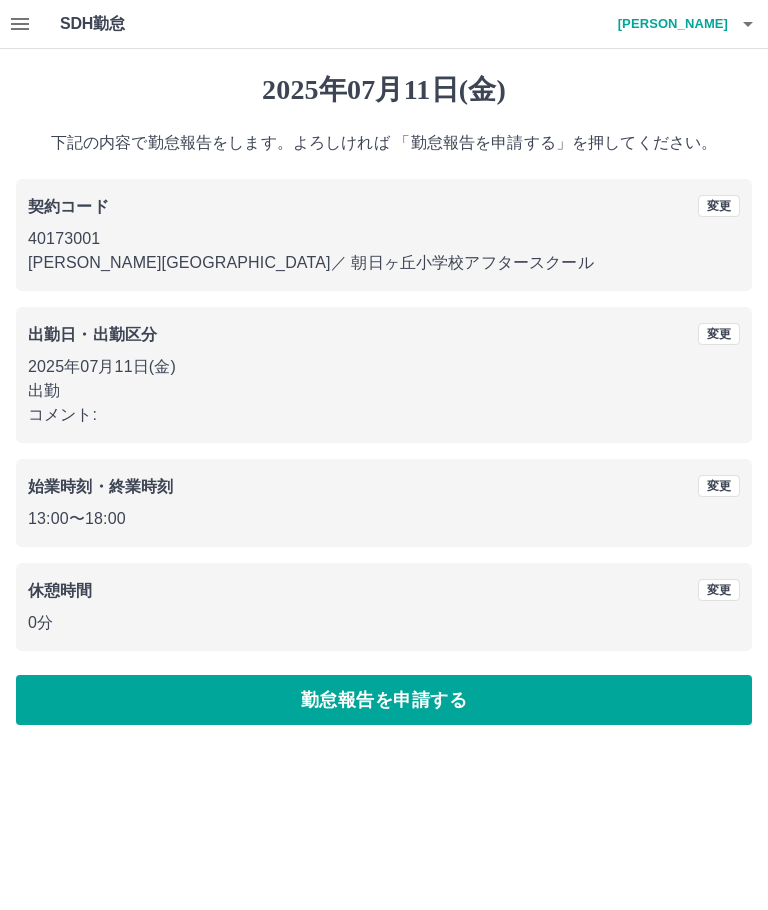 click on "勤怠報告を申請する" at bounding box center [384, 700] 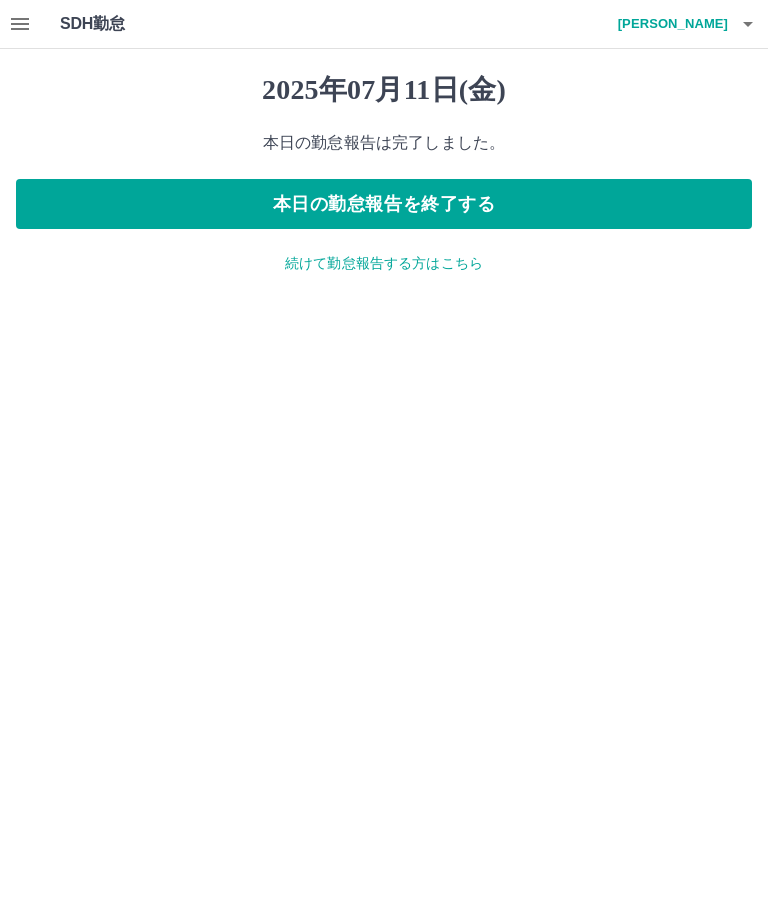 click on "本日の勤怠報告を終了する" at bounding box center [384, 204] 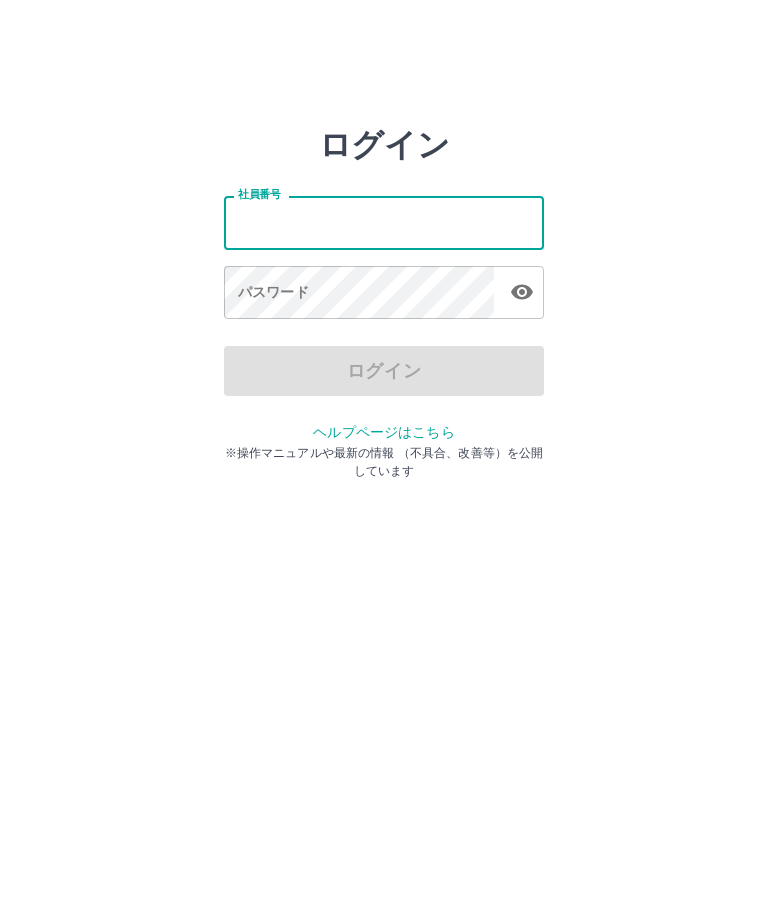 scroll, scrollTop: 0, scrollLeft: 0, axis: both 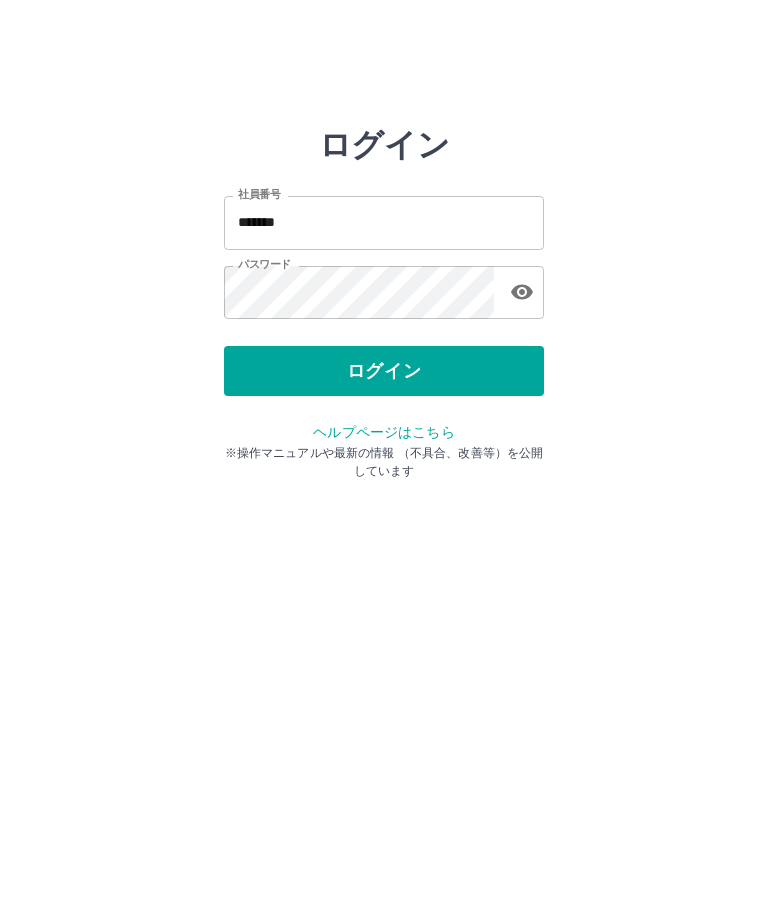 click on "ログイン" at bounding box center [384, 371] 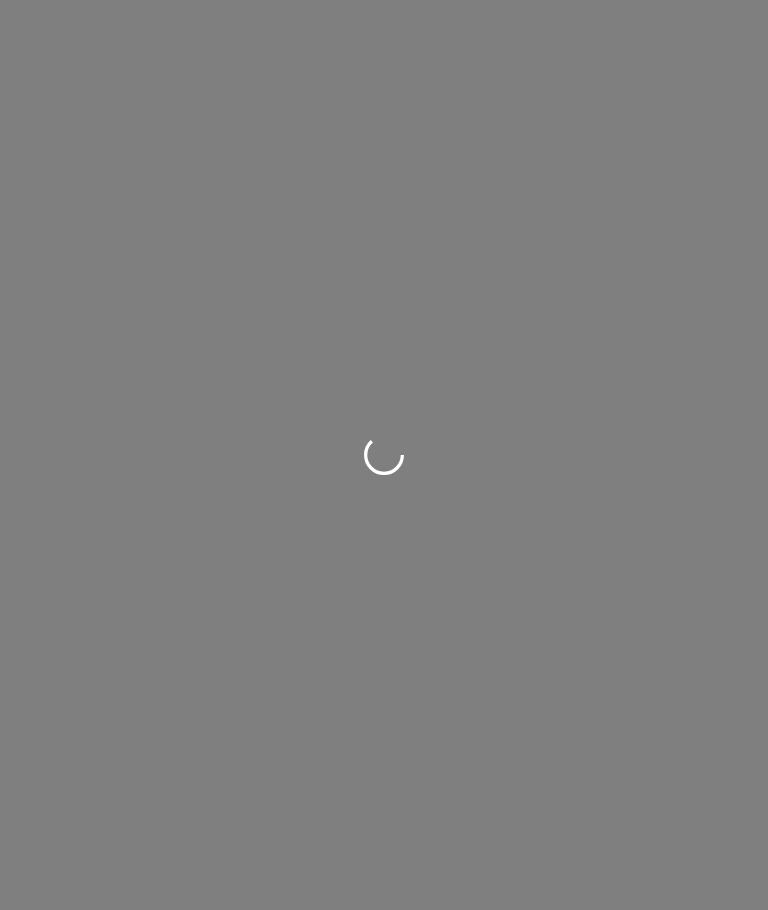 scroll, scrollTop: 0, scrollLeft: 0, axis: both 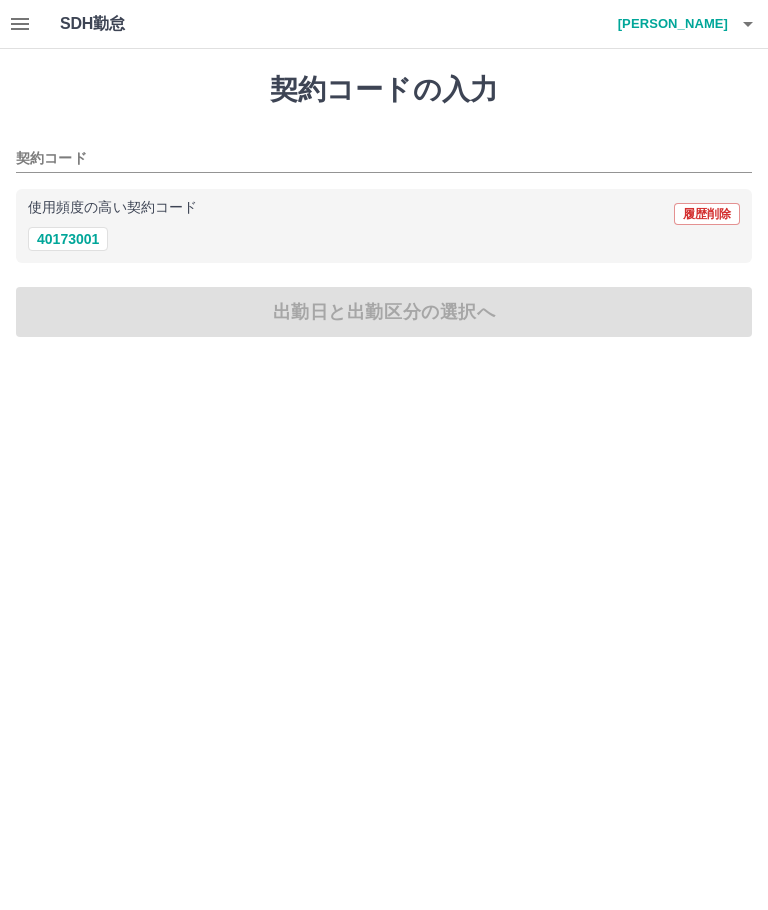 click on "40173001" at bounding box center [68, 239] 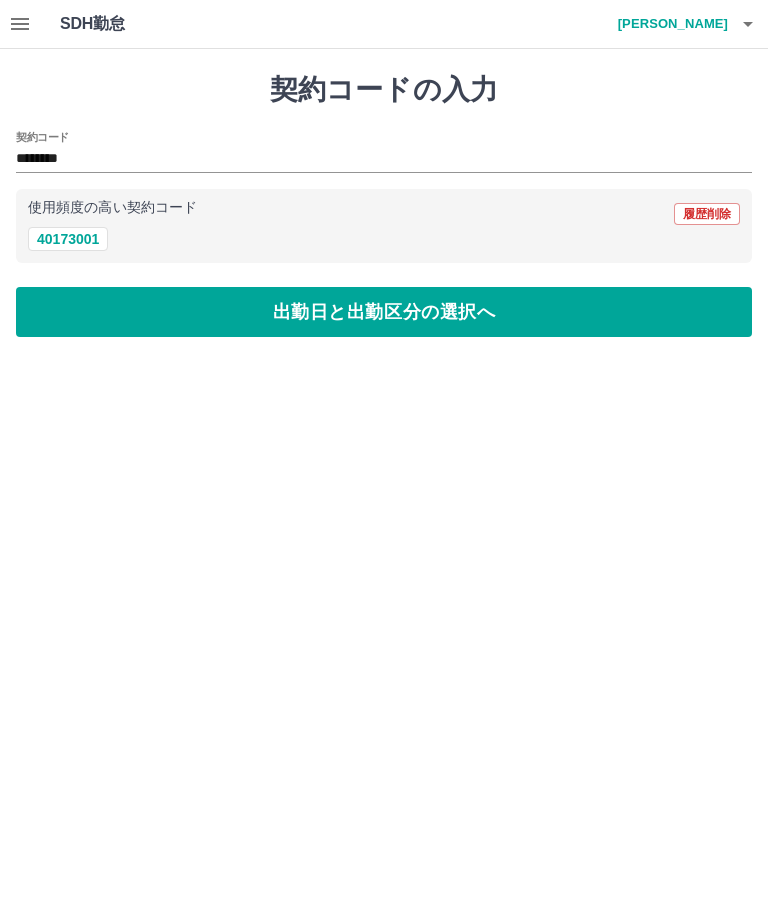 click on "出勤日と出勤区分の選択へ" at bounding box center (384, 312) 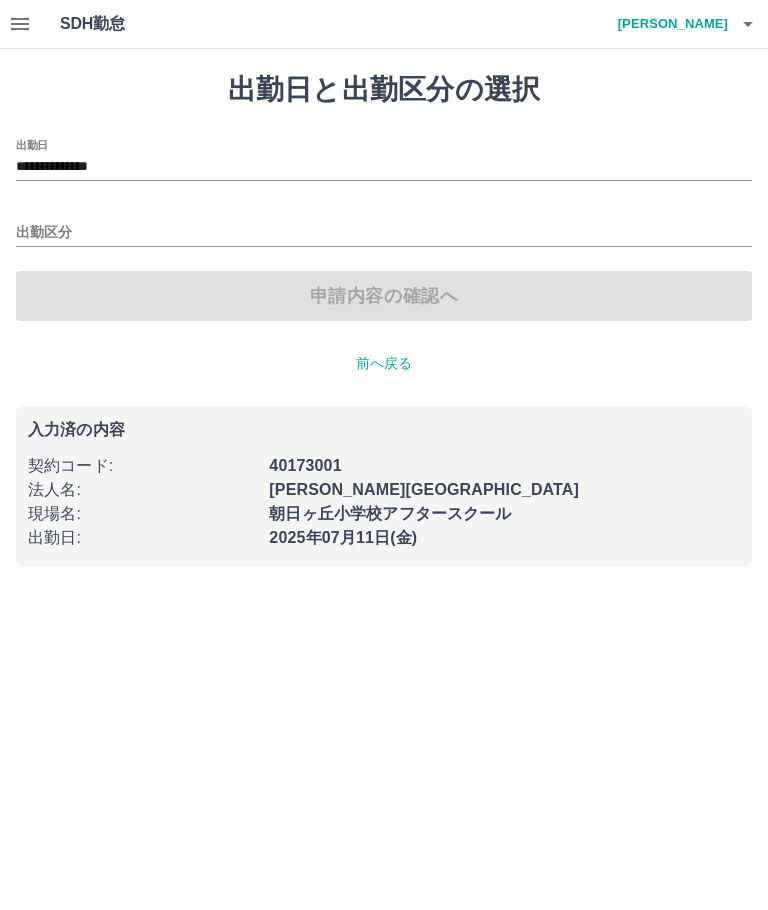 click on "出勤区分" at bounding box center [384, 233] 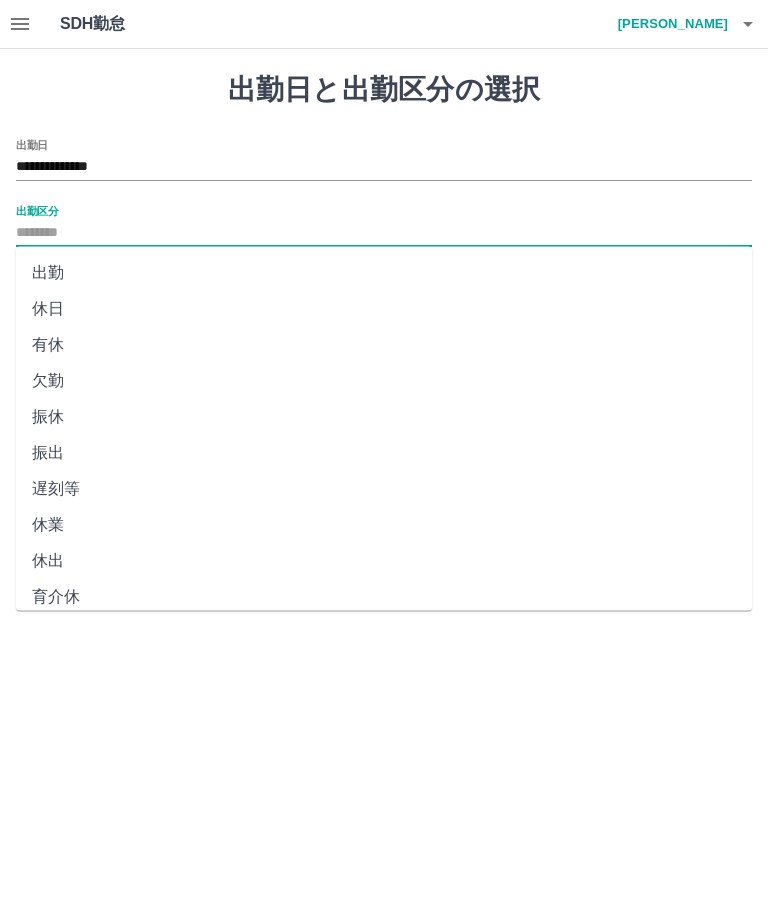 click on "出勤" at bounding box center [384, 273] 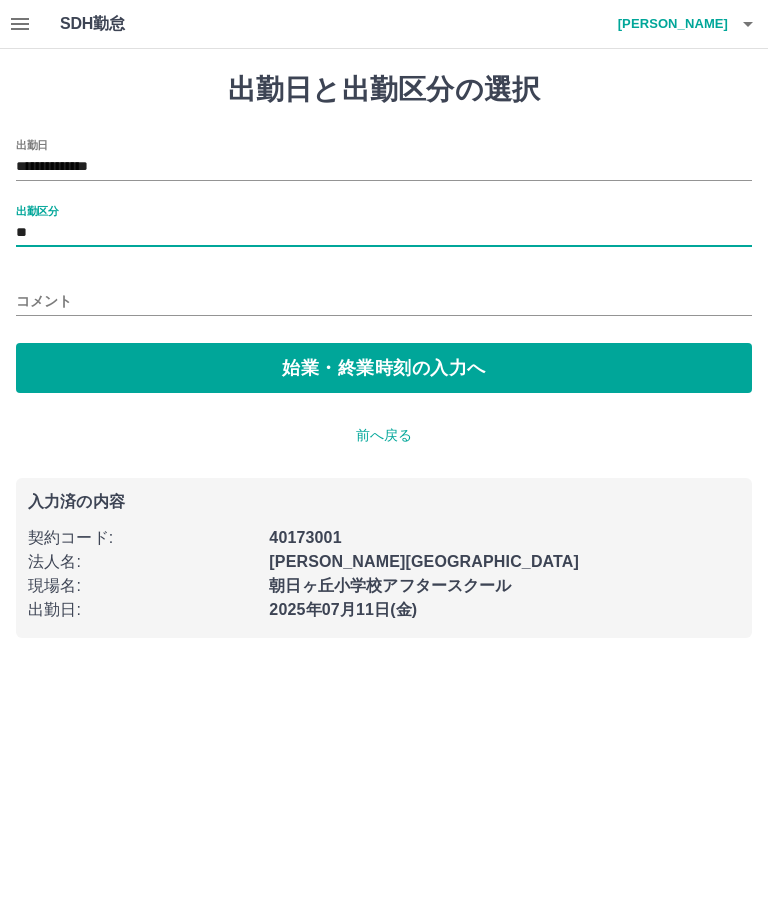 click on "始業・終業時刻の入力へ" at bounding box center (384, 368) 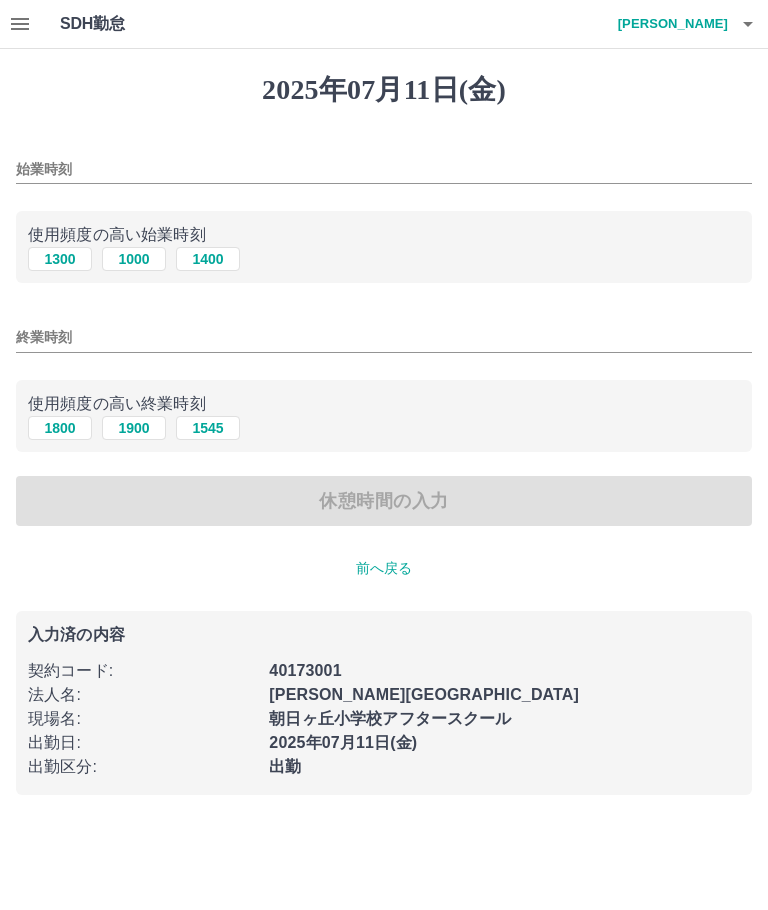 click on "1300" at bounding box center (60, 259) 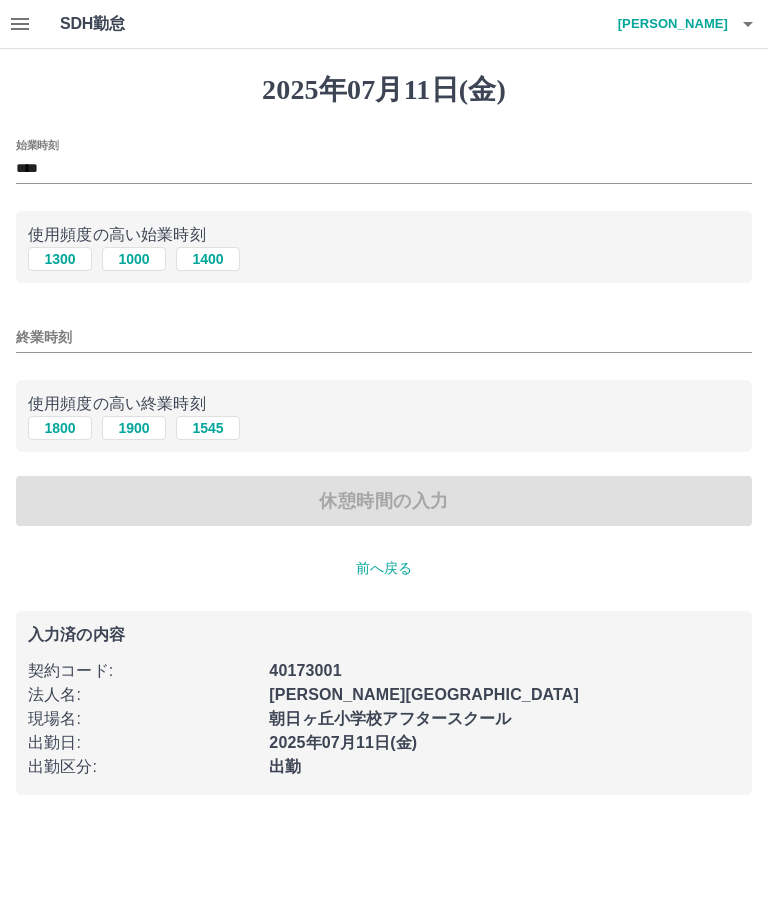 click on "1800" at bounding box center (60, 428) 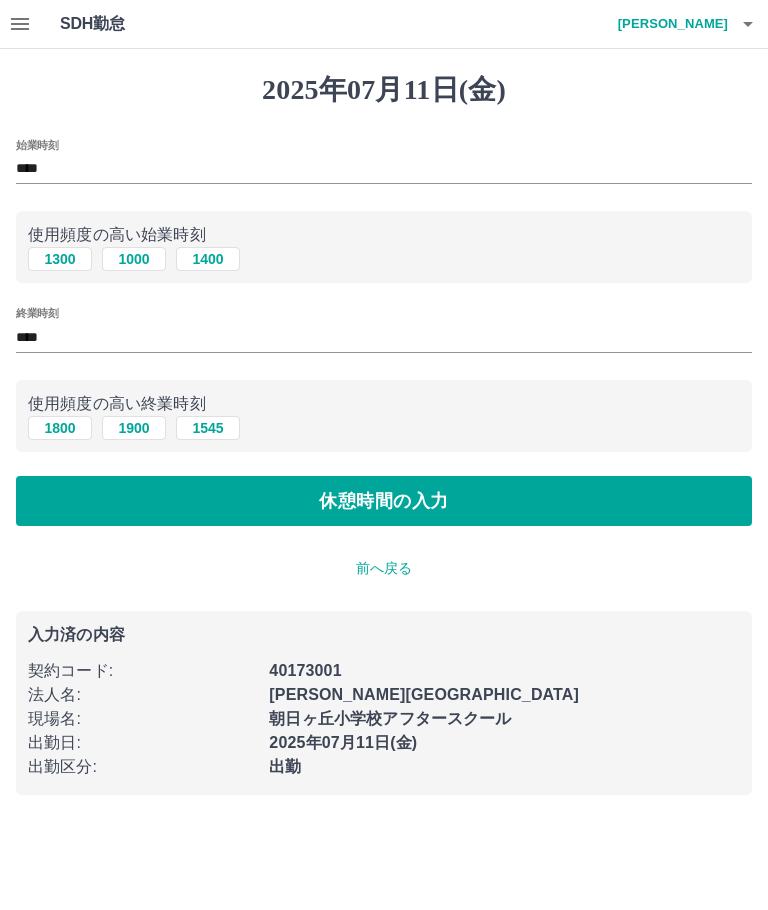 click on "休憩時間の入力" at bounding box center [384, 501] 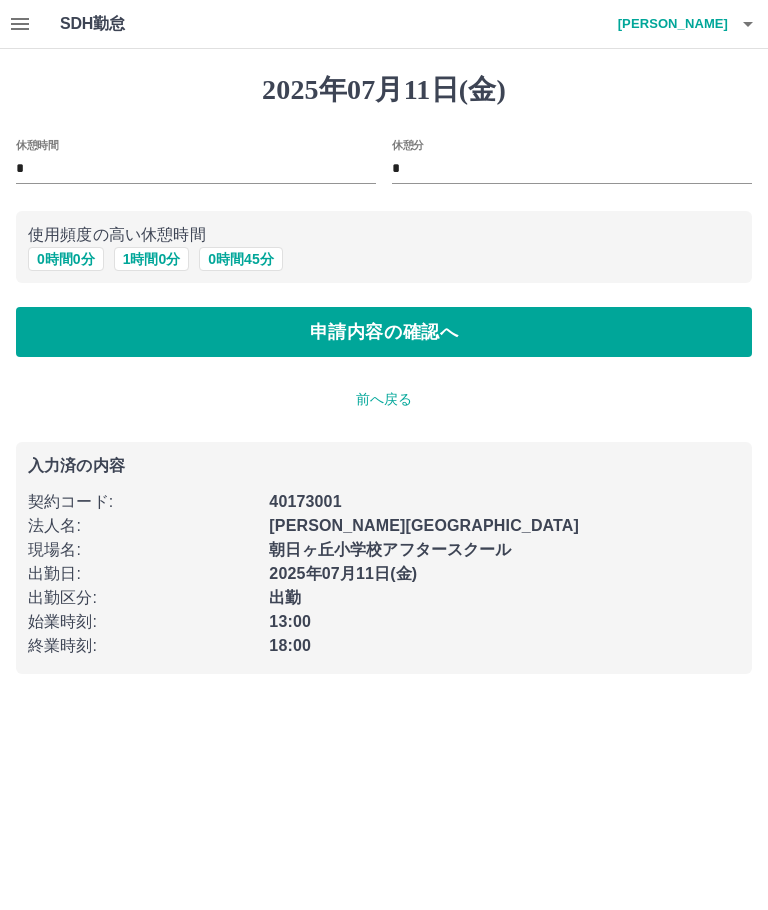 click on "申請内容の確認へ" at bounding box center (384, 332) 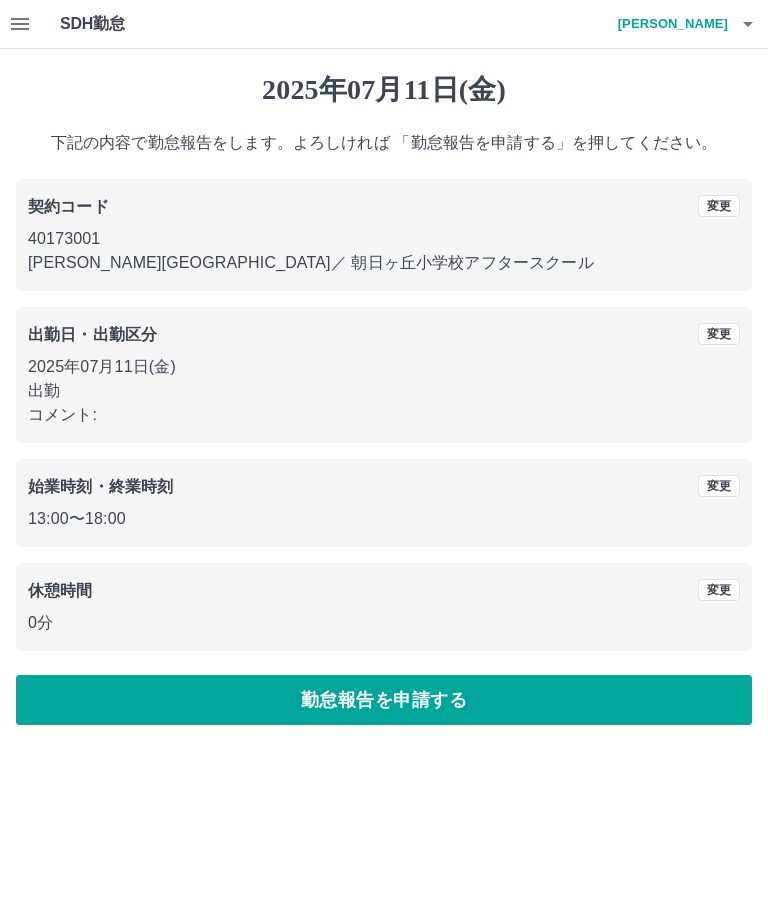click on "勤怠報告を申請する" at bounding box center [384, 700] 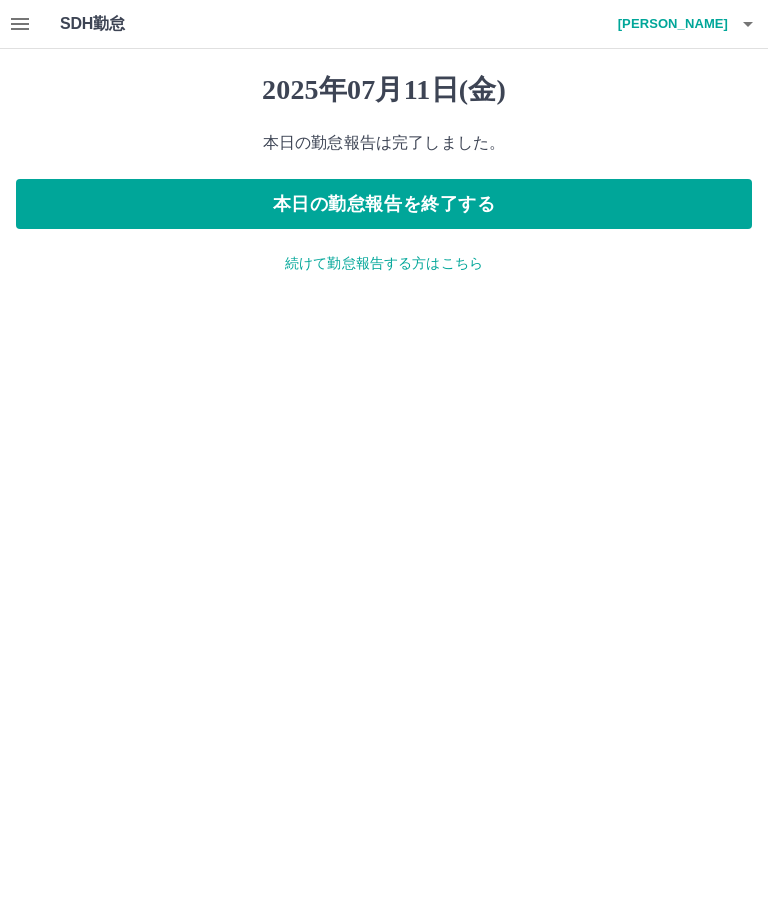 click on "本日の勤怠報告を終了する" at bounding box center (384, 204) 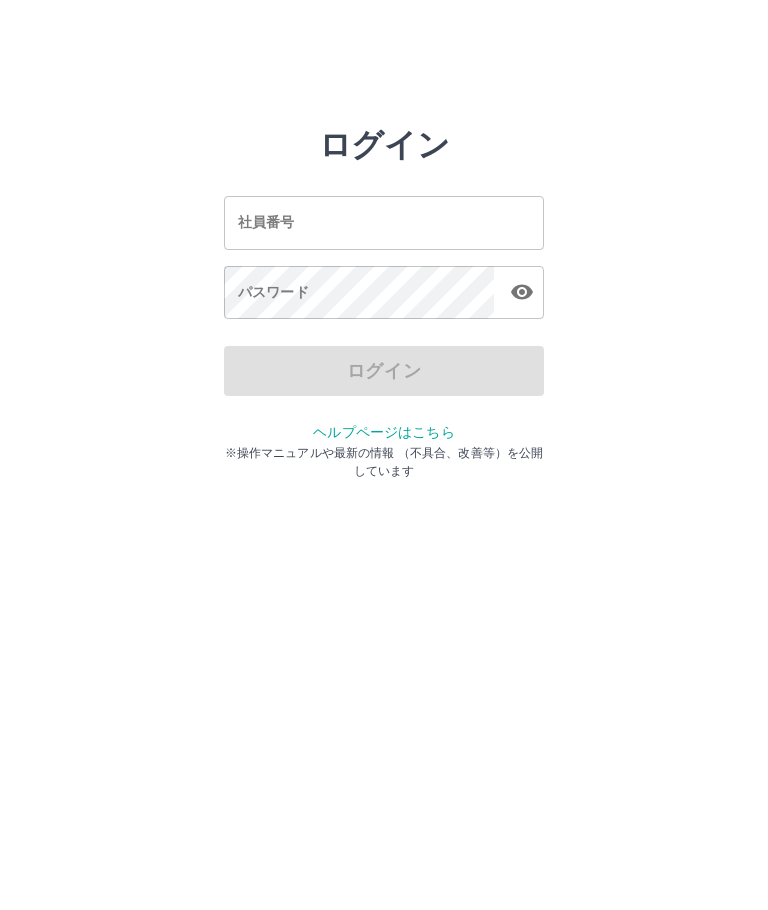 scroll, scrollTop: 0, scrollLeft: 0, axis: both 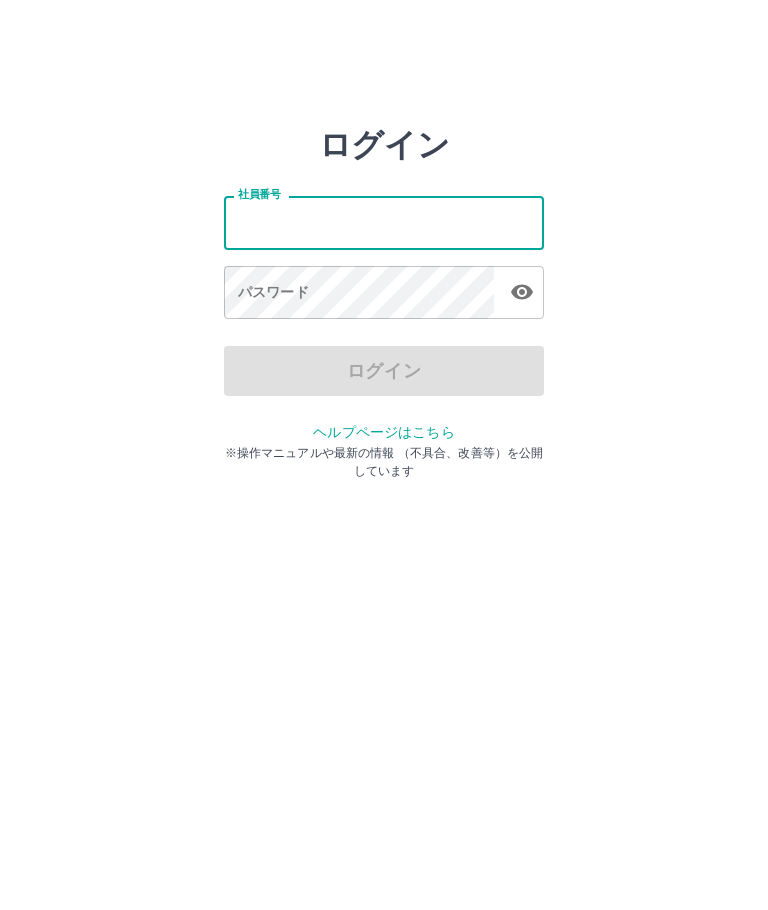 type on "*******" 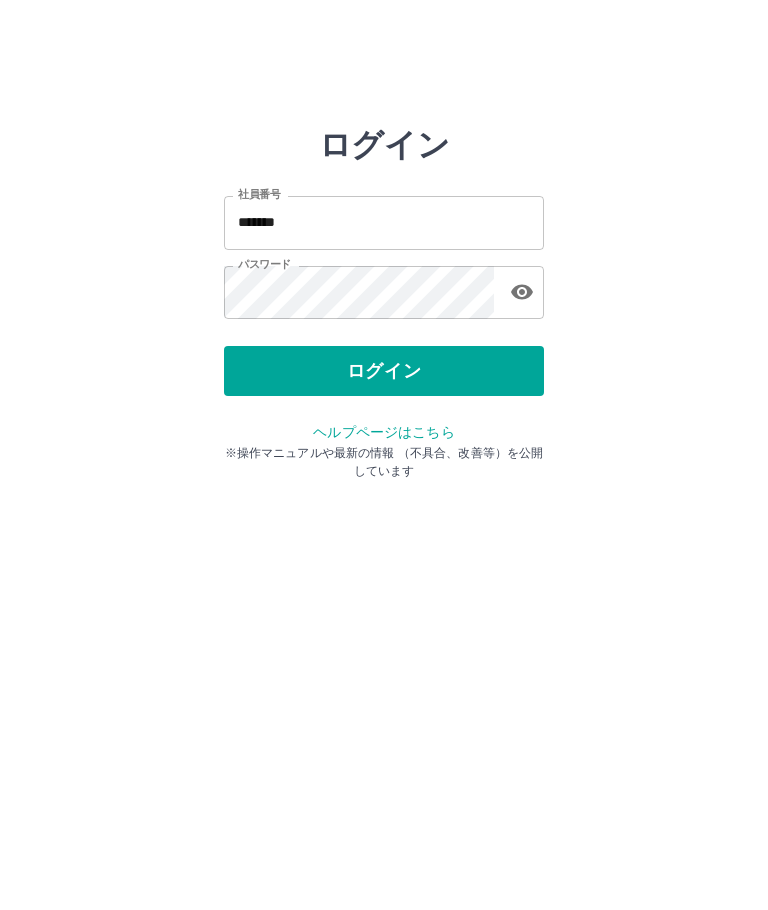 click on "ログイン" at bounding box center (384, 371) 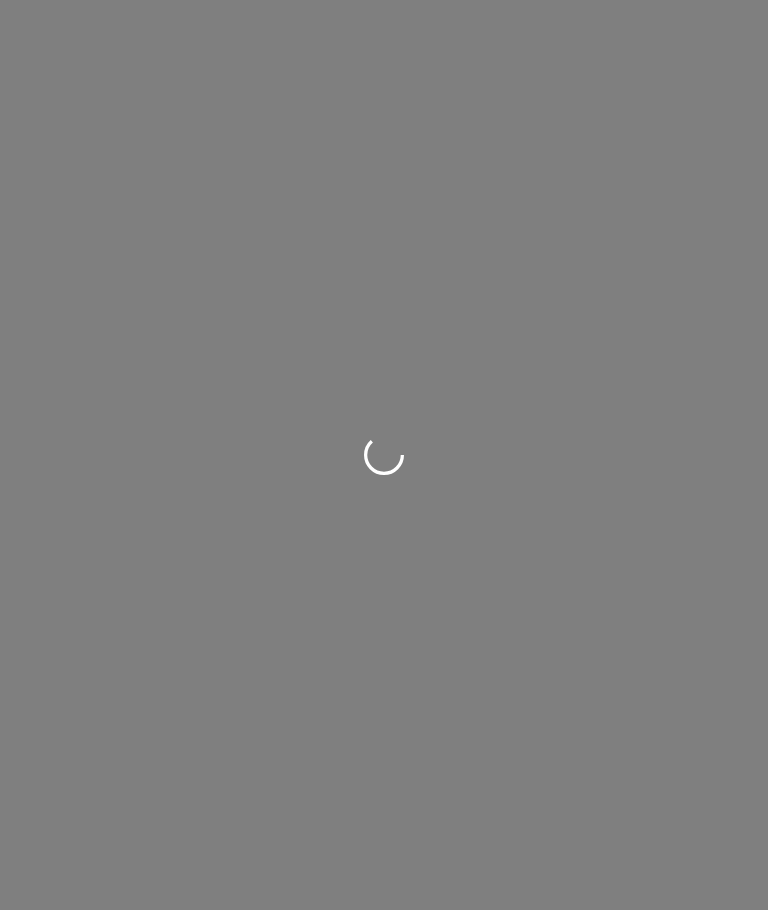 scroll, scrollTop: 0, scrollLeft: 0, axis: both 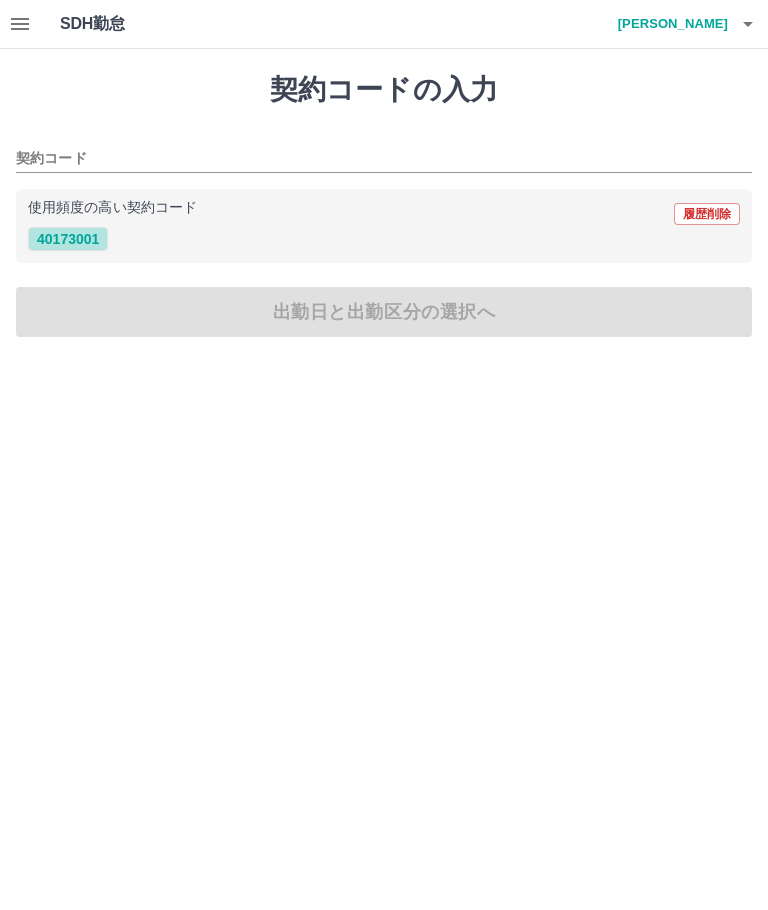 click on "40173001" at bounding box center [68, 239] 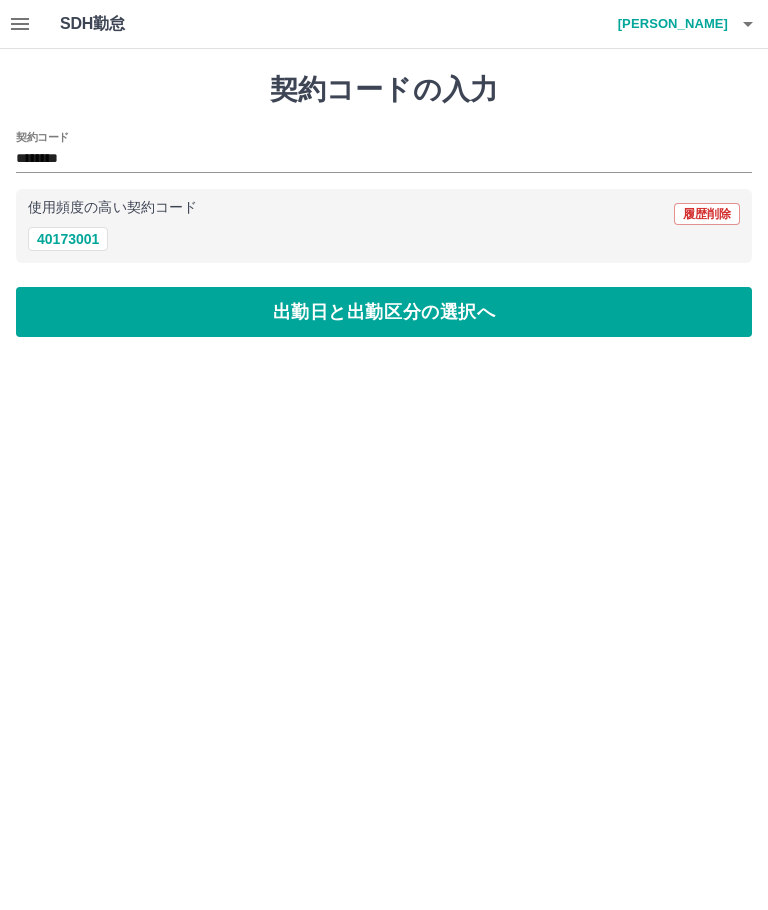 click on "出勤日と出勤区分の選択へ" at bounding box center [384, 312] 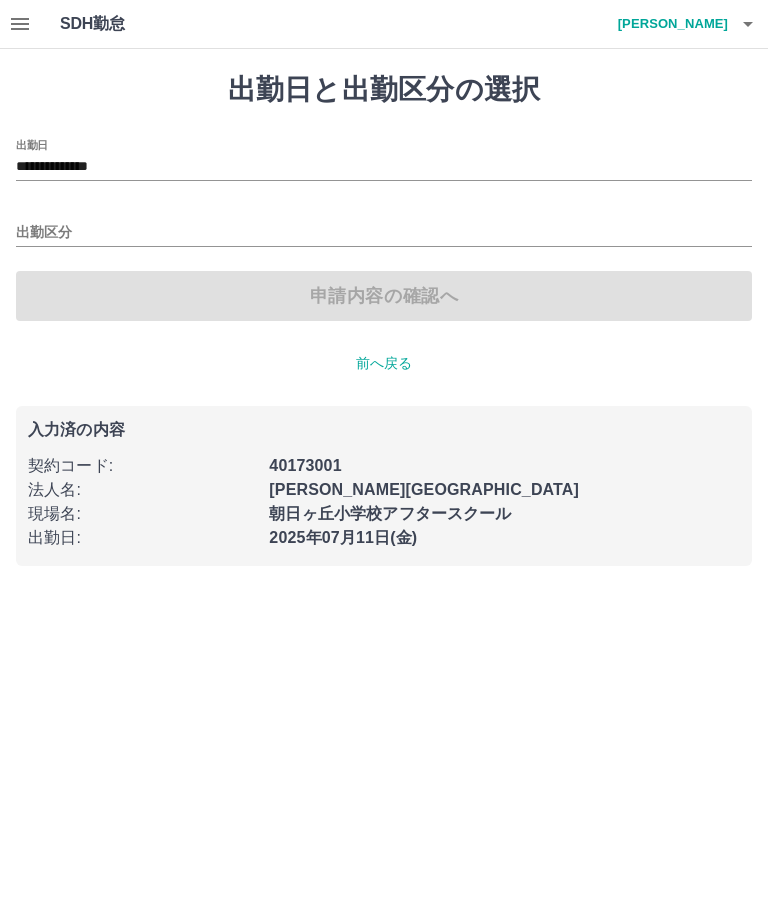 click on "出勤区分" at bounding box center (384, 233) 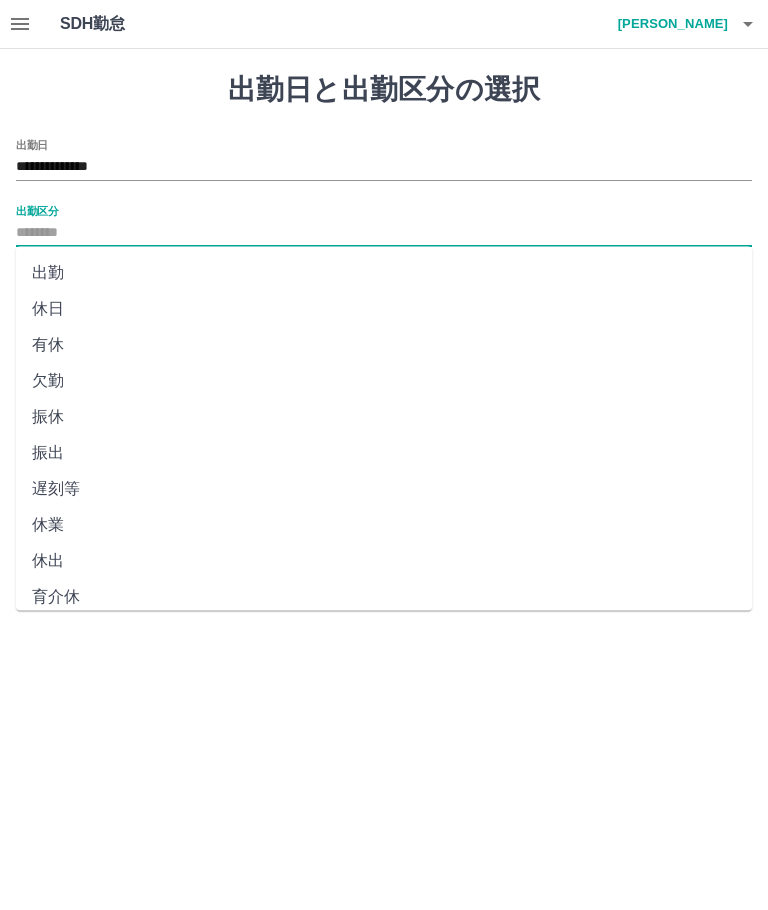 click on "出勤" at bounding box center (384, 273) 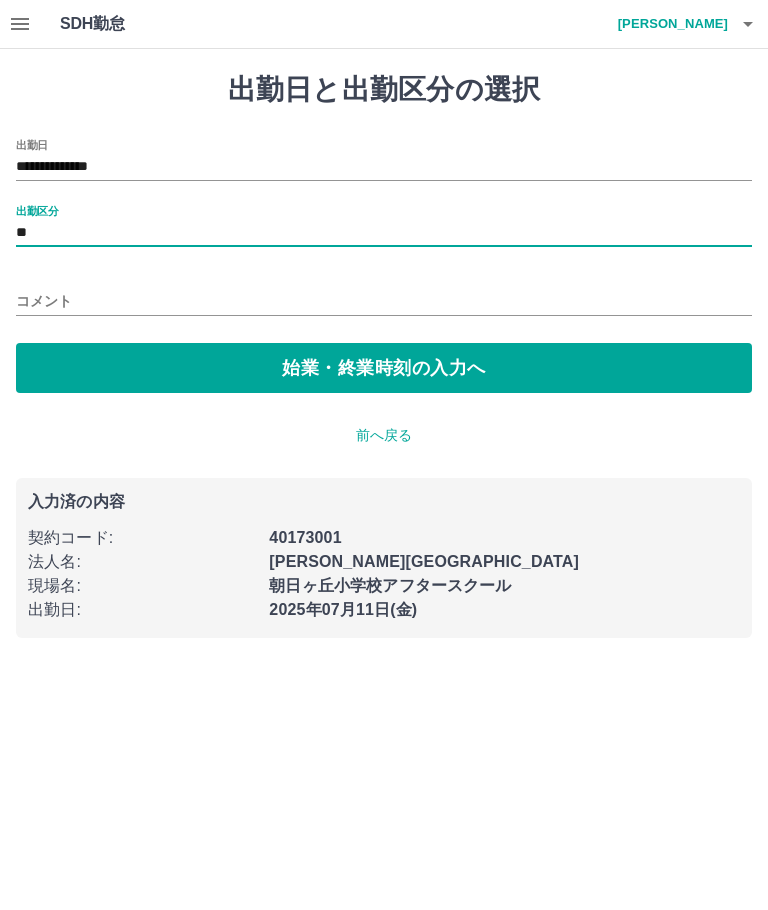 click on "始業・終業時刻の入力へ" at bounding box center [384, 368] 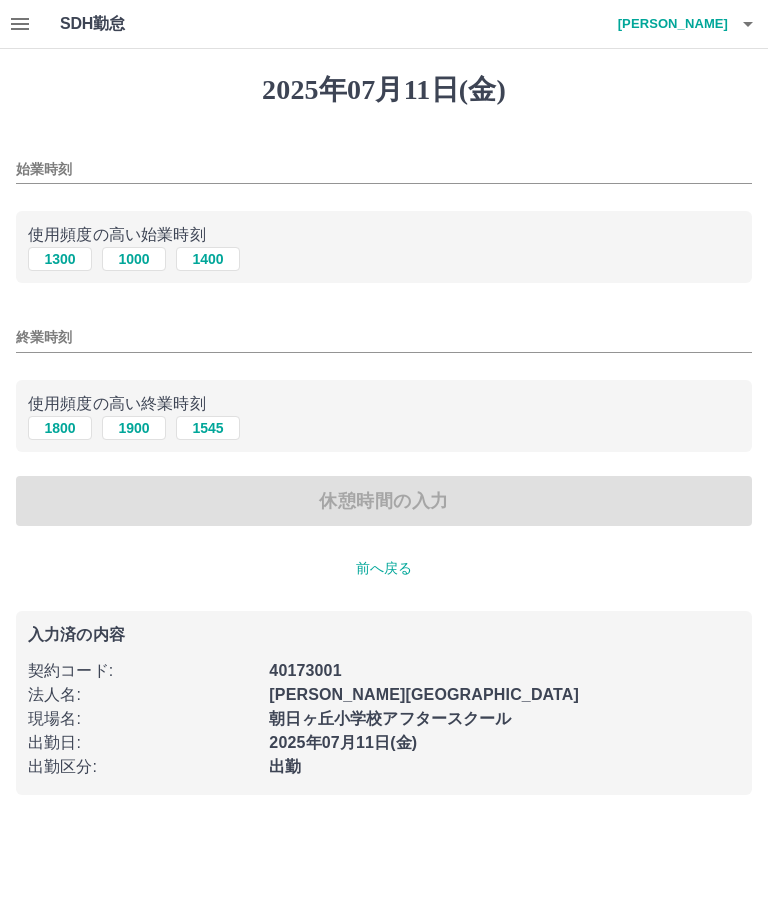 click on "1300" at bounding box center [60, 259] 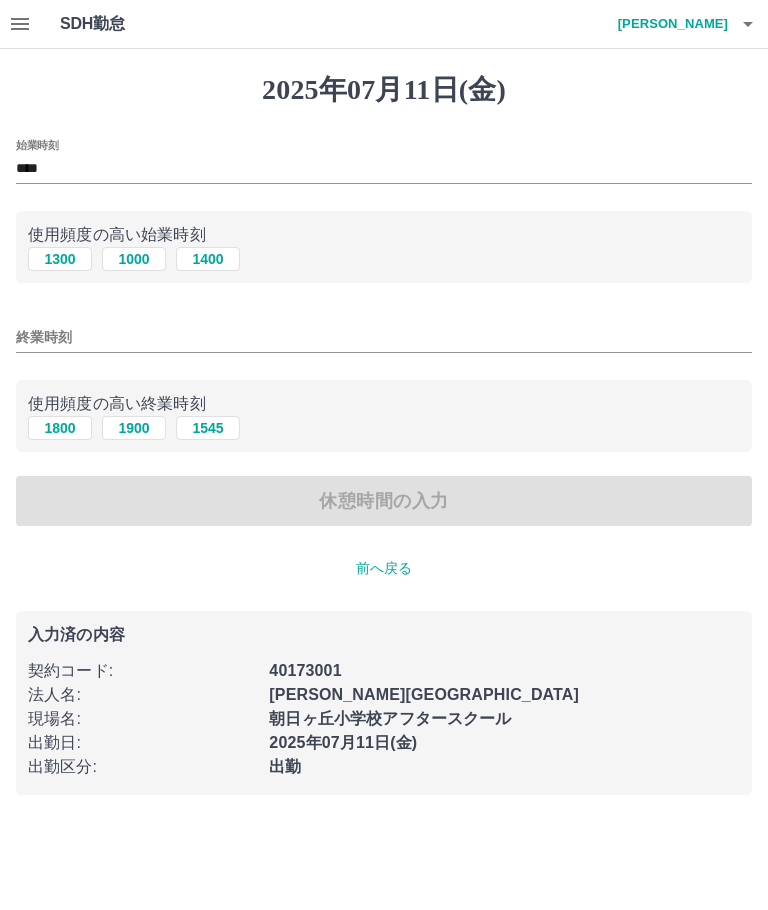 click on "1800" at bounding box center (60, 428) 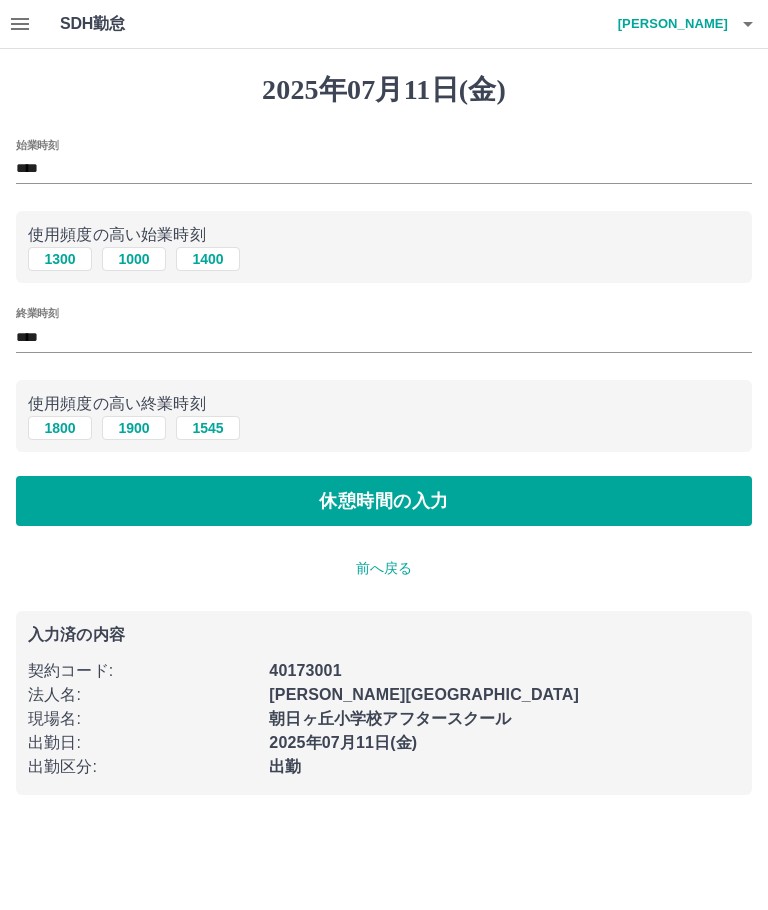 click on "休憩時間の入力" at bounding box center (384, 501) 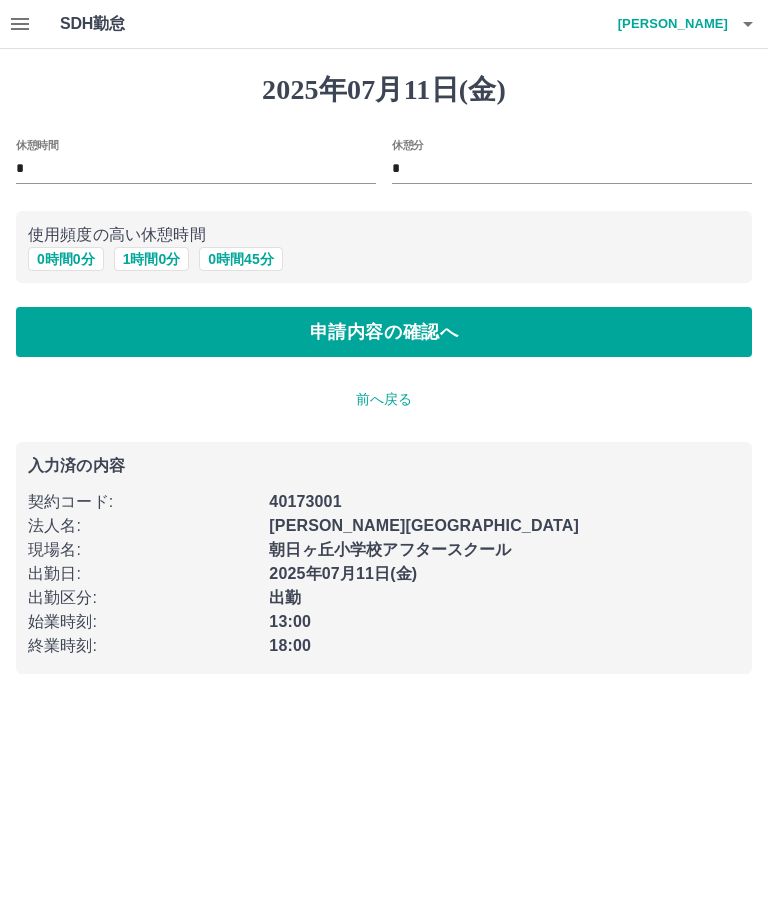 click on "申請内容の確認へ" at bounding box center (384, 332) 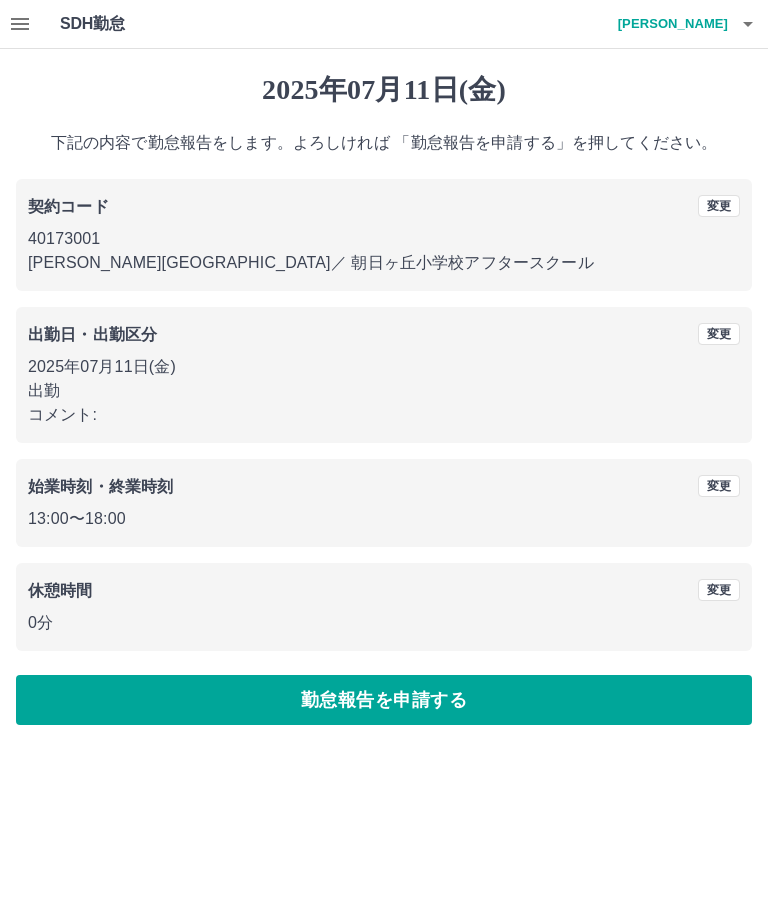 click on "勤怠報告を申請する" at bounding box center [384, 700] 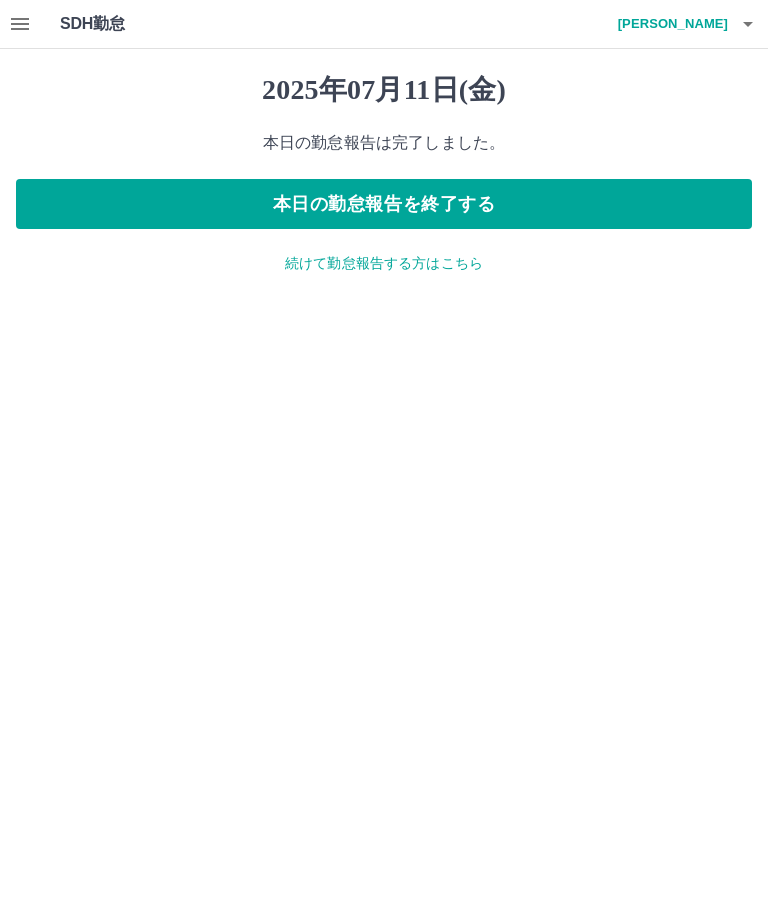 click on "本日の勤怠報告を終了する" at bounding box center (384, 204) 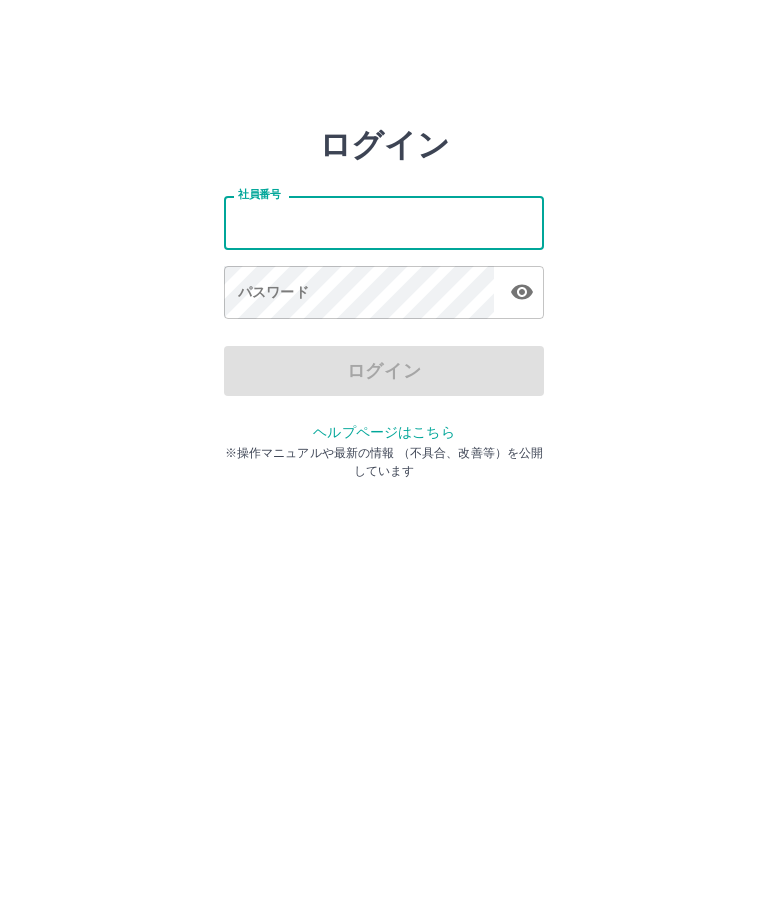 scroll, scrollTop: 0, scrollLeft: 0, axis: both 